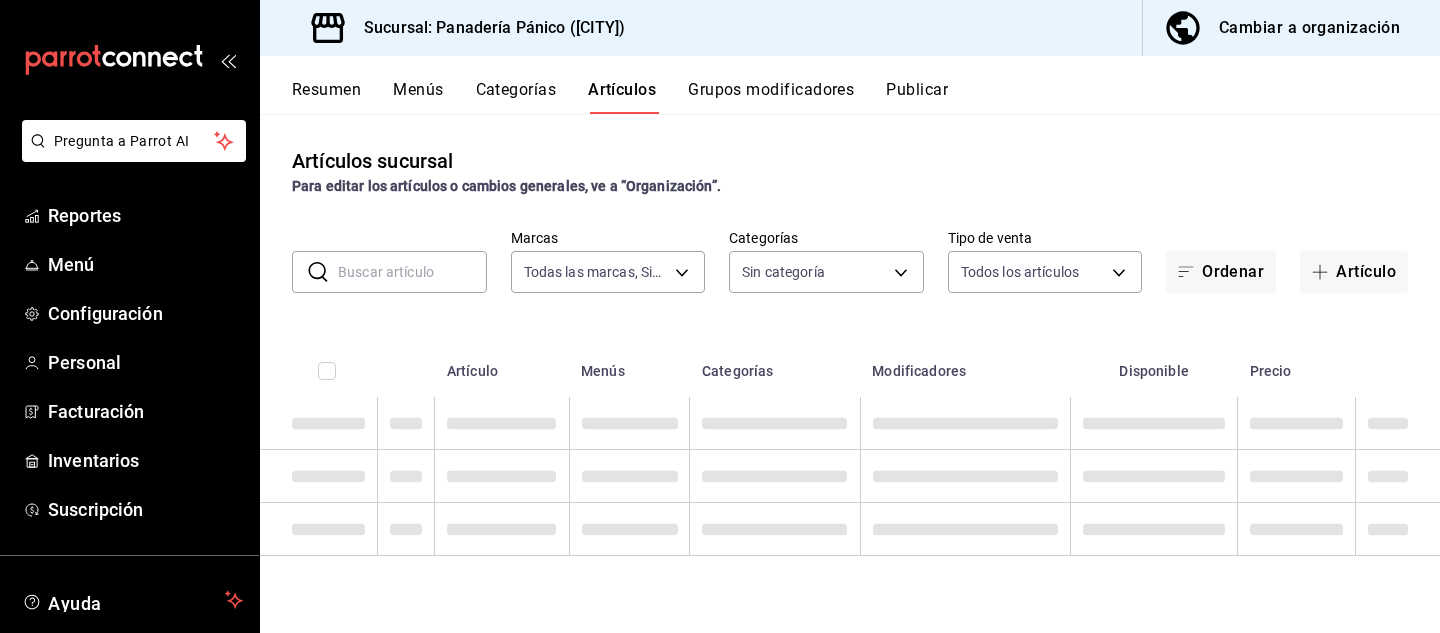 scroll, scrollTop: 0, scrollLeft: 0, axis: both 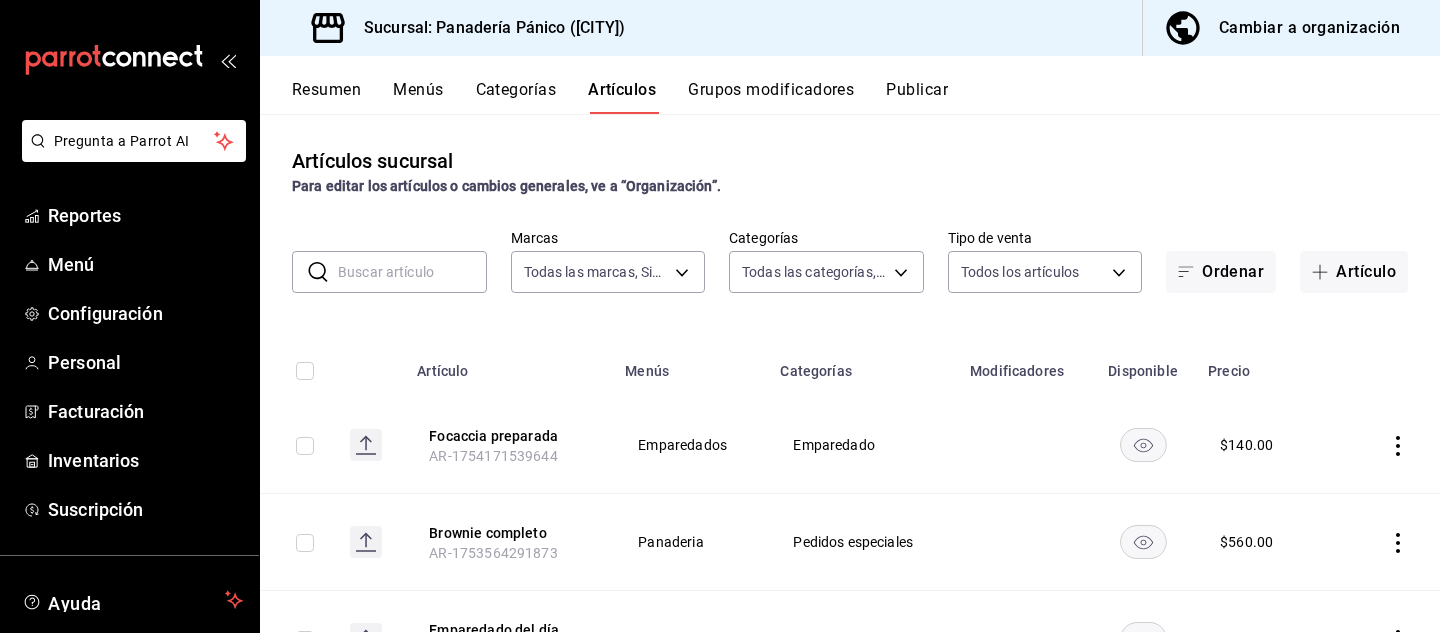 type on "ed1432b9-52b0-4315-8ec5-e8a5720c0d83,73a5f570-b8bc-4880-858e-4ee22644a149,96558778-7ca5-4a69-ab3d-a8323d405926,376e6d50-5234-408c-9840-0860c9d1fe52,8c2918e6-bb3d-4411-a812-0f7652d94874,c19da96b-f4b5-4f47-bd6a-b481c4cb7d71,01bd2b89-a26e-4193-b15c-33962181150a,977b3ee6-7b6c-4d34-bcc4-a7db500c92a7,95d0d587-a917-4c76-848e-d4be7e38136d,783a872c-97a5-4435-962d-68dd1e503104,e4ff62bd-ff70-4ae6-85a4-77e027f8049a,749d184e-acaf-4a8c-91fd-6e4751be2d64,c66066bf-ca76-4b74-881b-fd41f203f981,24f97eb7-2afe-40ab-882f-d3d82902195e,aa6209d7-d178-4909-8d00-9b93d7d073ac,bfd866ac-4003-4d7e-9ec6-6ab981f09283,77121027-3833-4447-9691-d69689b2d3c2,37f1b3f5-e85c-480b-b544-c26169c0e642,0609adf2-4358-4fdd-896c-f52337f9486c,8ddce150-95aa-4678-9bc4-f72b78519b6b,ba267930-549f-4599-9450-e33eb34aab53,c5fa7421-3cb0-4663-a079-8d04f9920040,87ab3ddb-5fe5-4f13-93dc-7dec1cbd7496,b31e73c6-a242-4c8a-940e-f1a0db48f7ca,2c2e9d03-c904-432c-8204-9b16c20a1517,a4525094-8707-4b2a-8f27-7578e6637f32,bab7b69f-5b18-4830-8d1a-198f56e8ec91,78ac1d95-d552-479f-854..." 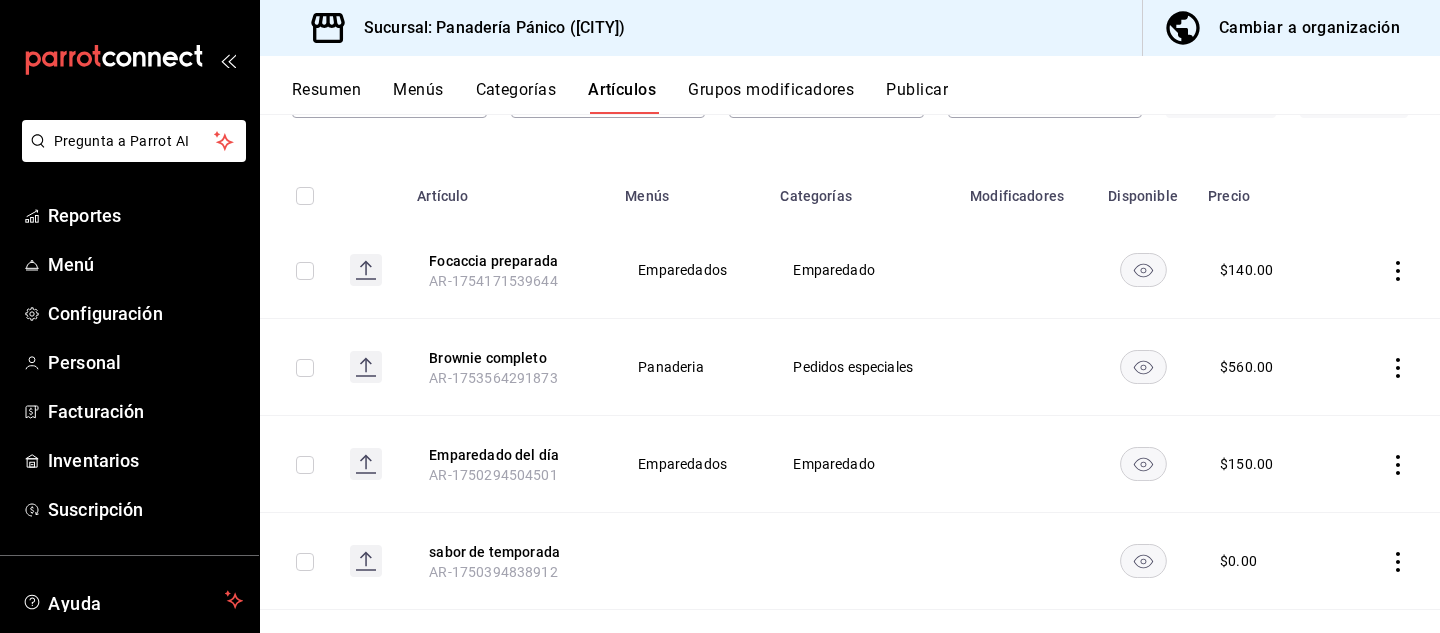 scroll, scrollTop: 210, scrollLeft: 0, axis: vertical 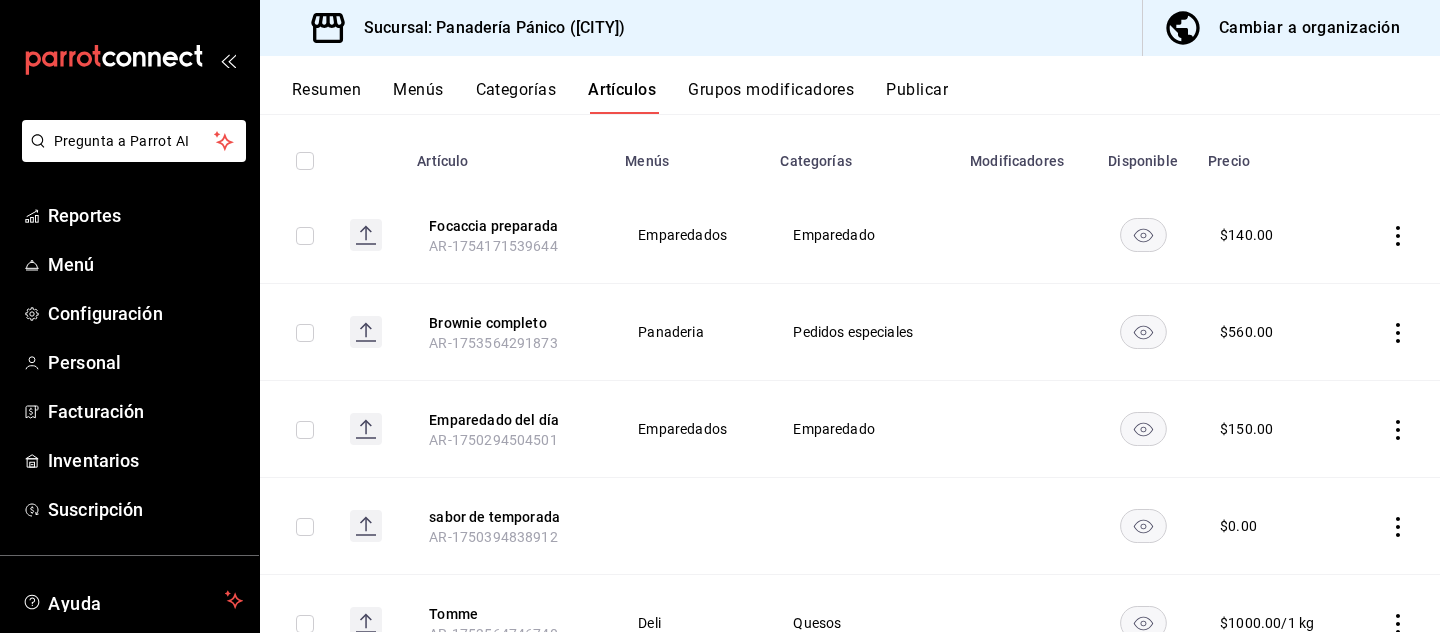 click 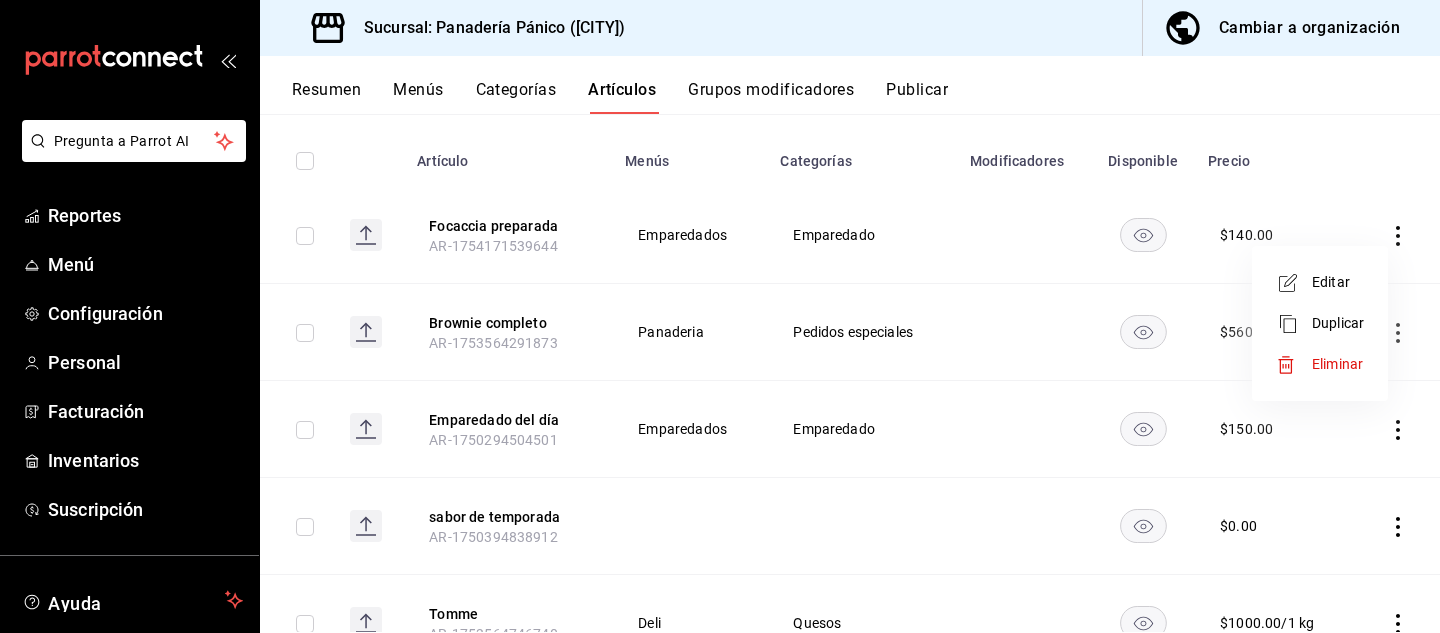 click on "Editar" at bounding box center (1338, 282) 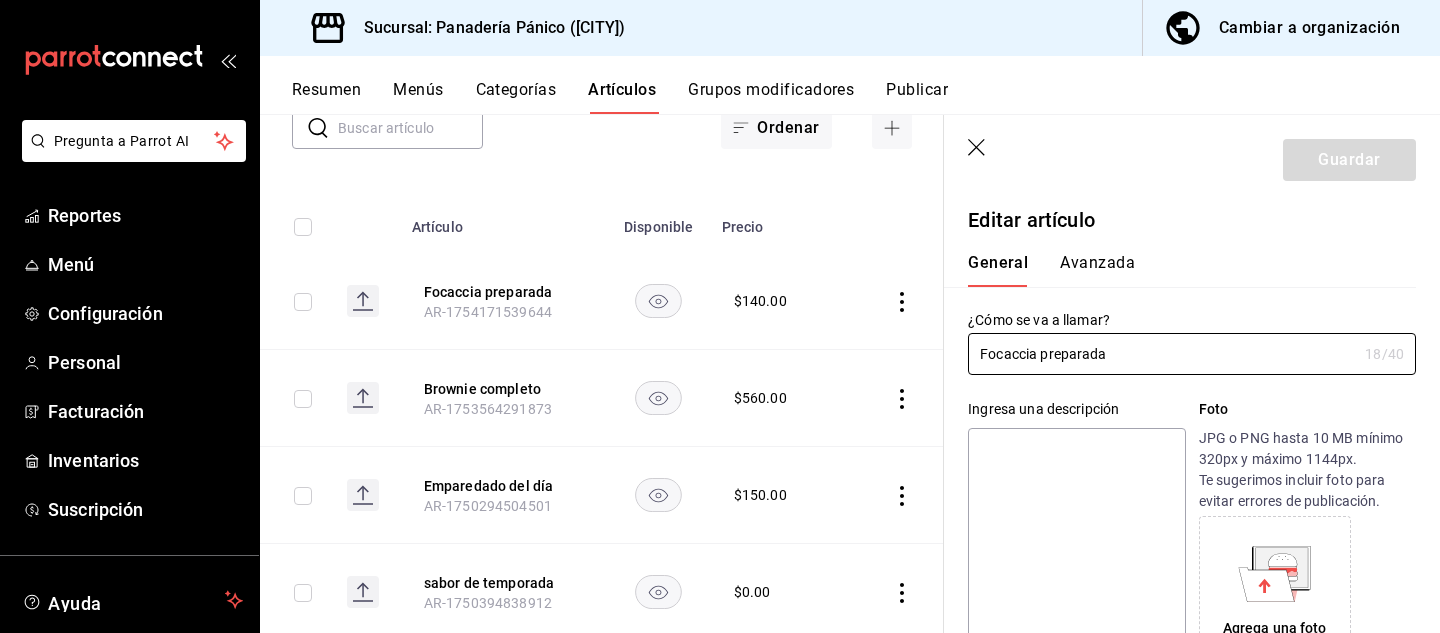 type on "$140.00" 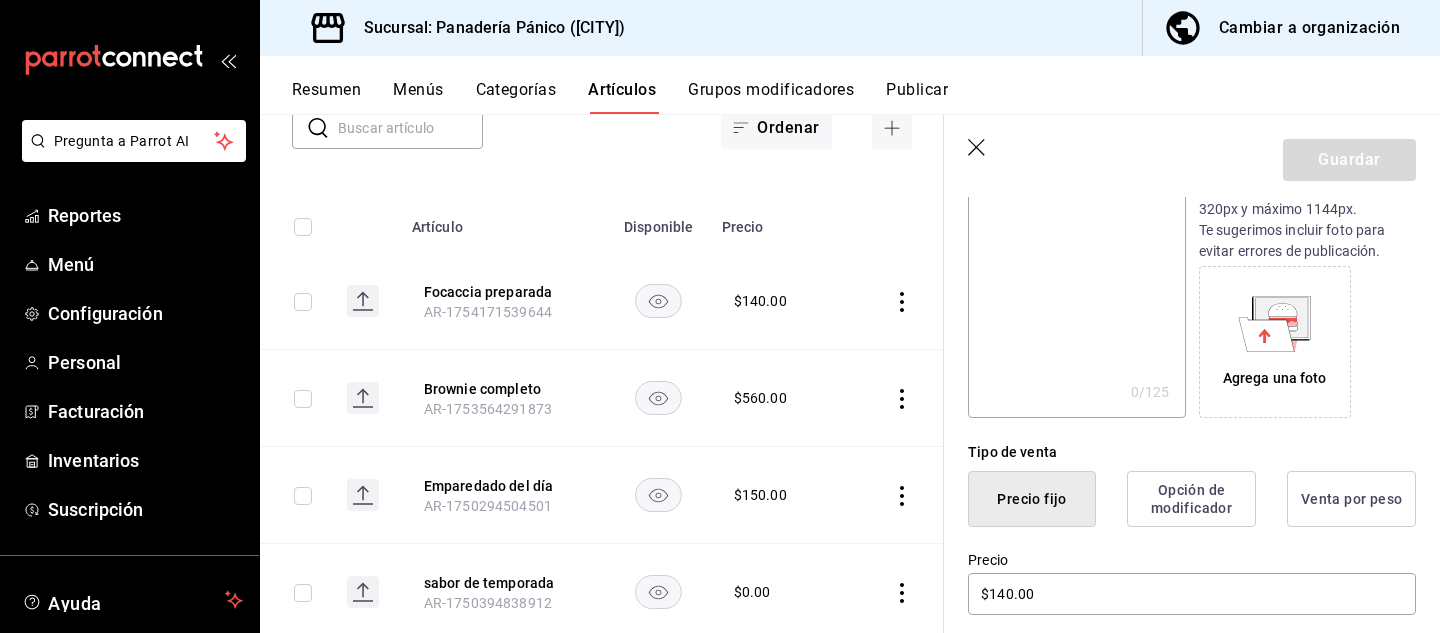 scroll, scrollTop: 0, scrollLeft: 0, axis: both 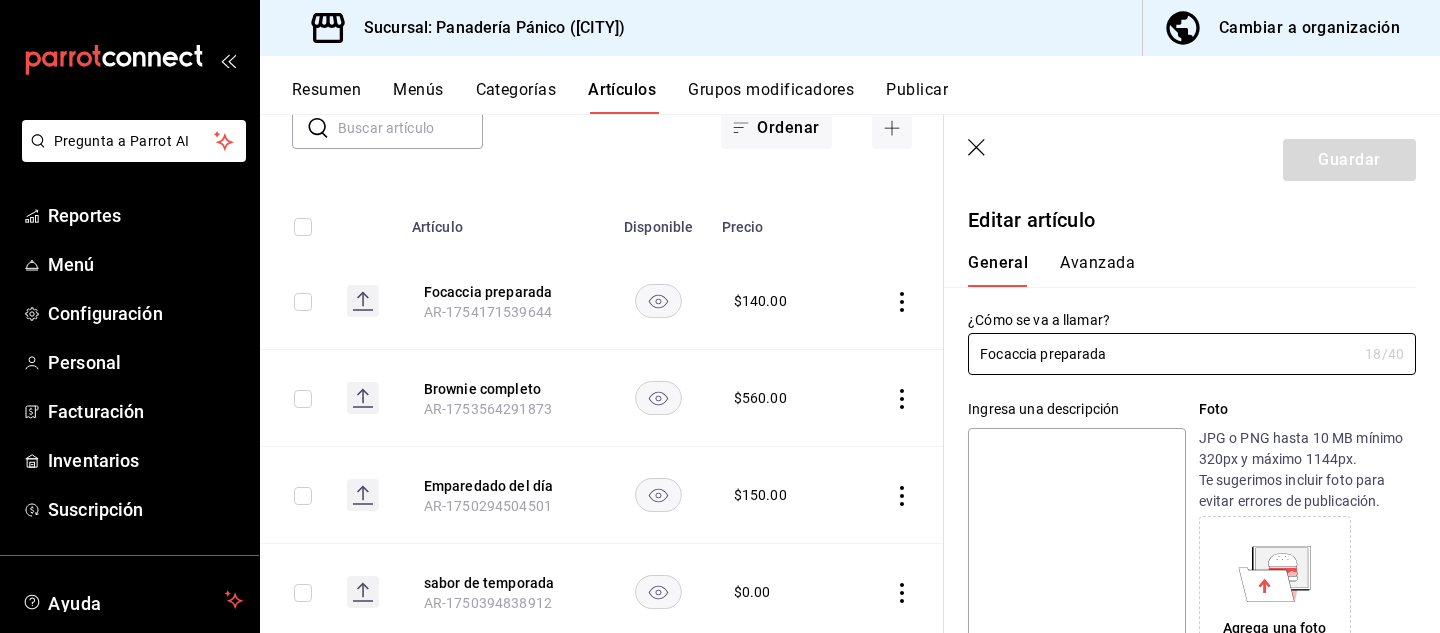 click 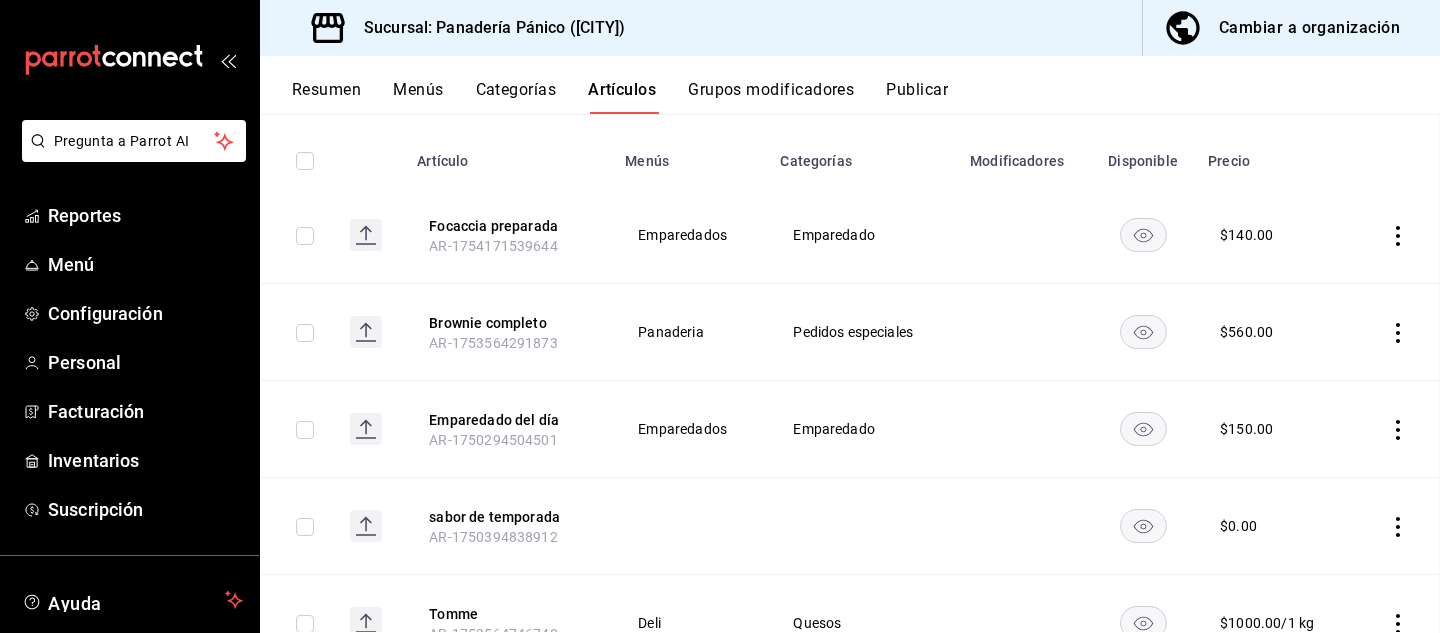 scroll, scrollTop: 144, scrollLeft: 0, axis: vertical 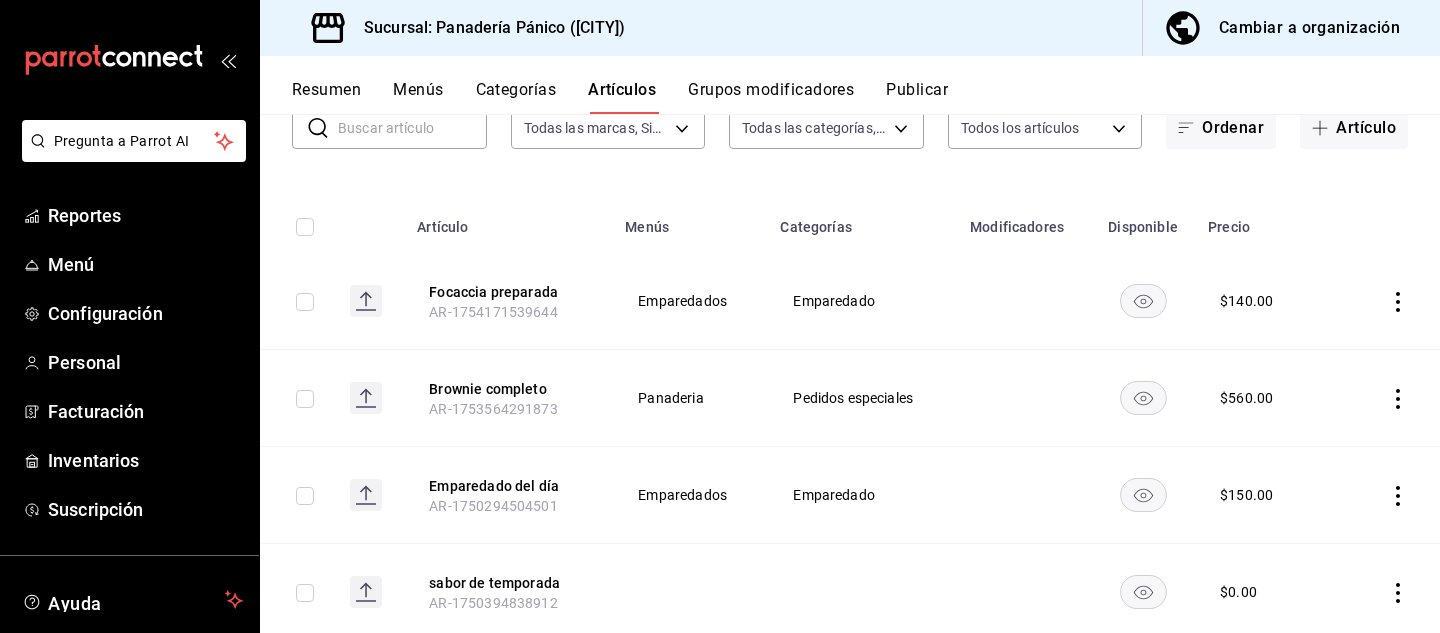 click on "Grupos modificadores" at bounding box center (771, 97) 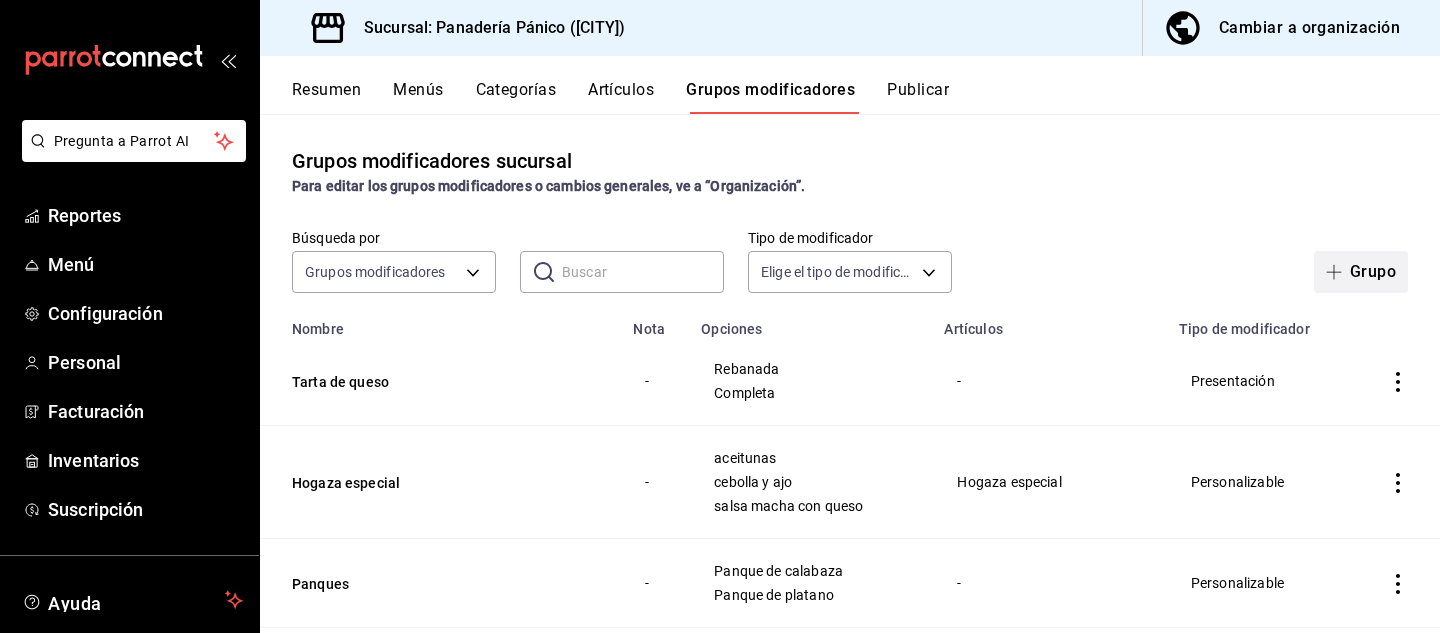 click on "Grupo" at bounding box center [1361, 272] 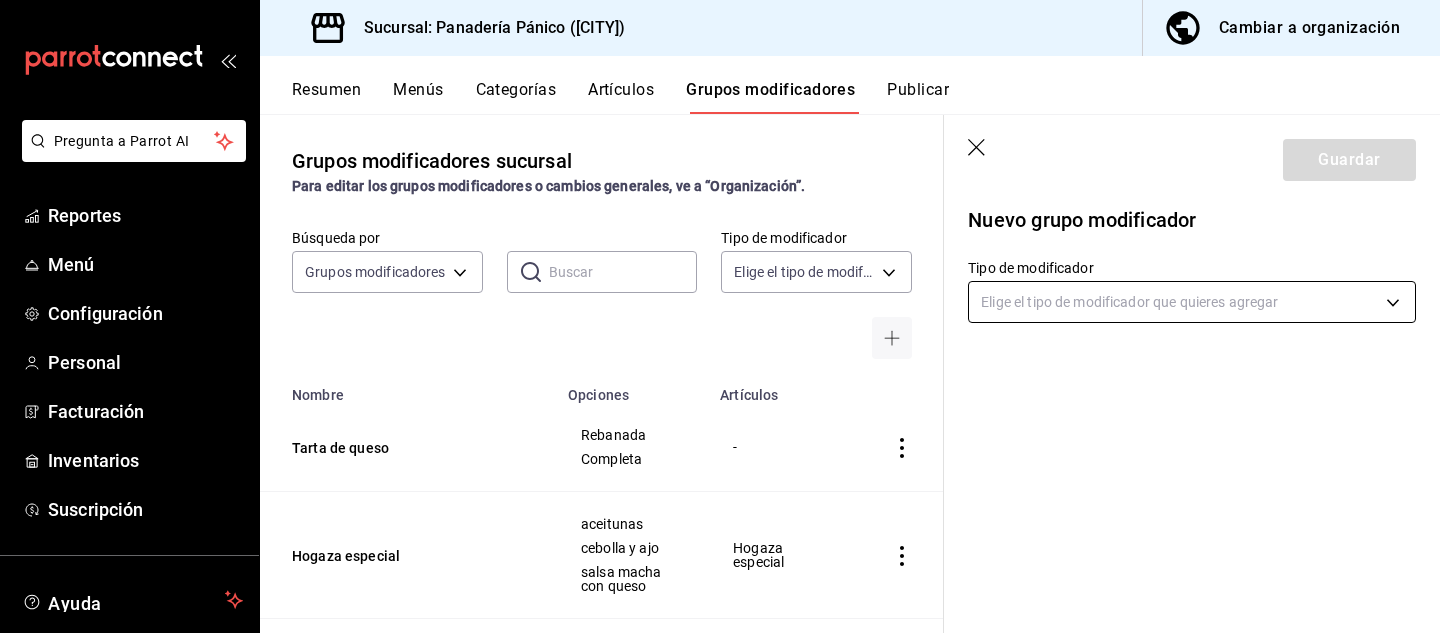 click on "Pregunta a Parrot AI Reportes   Menú   Configuración   Personal   Facturación   Inventarios   Suscripción   Ayuda Recomienda Parrot   Nancy niembro   Sugerir nueva función   Sucursal: Panadería Pánico (Querétaro) Cambiar a organización Resumen Menús Categorías Artículos Grupos modificadores Publicar Grupos modificadores sucursal Para editar los grupos modificadores o cambios generales, ve a “Organización”. Búsqueda por Grupos modificadores GROUP ​ ​ Tipo de modificador Elige el tipo de modificador Nombre Opciones Artículos Tarta de queso Rebanada Completa - Hogaza especial aceitunas cebolla y ajo salsa macha con queso Hogaza especial Panques Panque de calabaza Panque de platano - Bun Buns paquete de 4 paquete de 6 - Kombucha Kombucha chica Kombucha Grandes Kombucha chica Mermelada variedades Guayaba Frutos rojo sabor de temporada Mermelada Quesos del rebaño variedades Menhir Marfil azul Padua Junipero 3 meses Ver más... Quesos del Rebaño Jocoque sabores Natural pepino Betabel Jocoque" at bounding box center [720, 316] 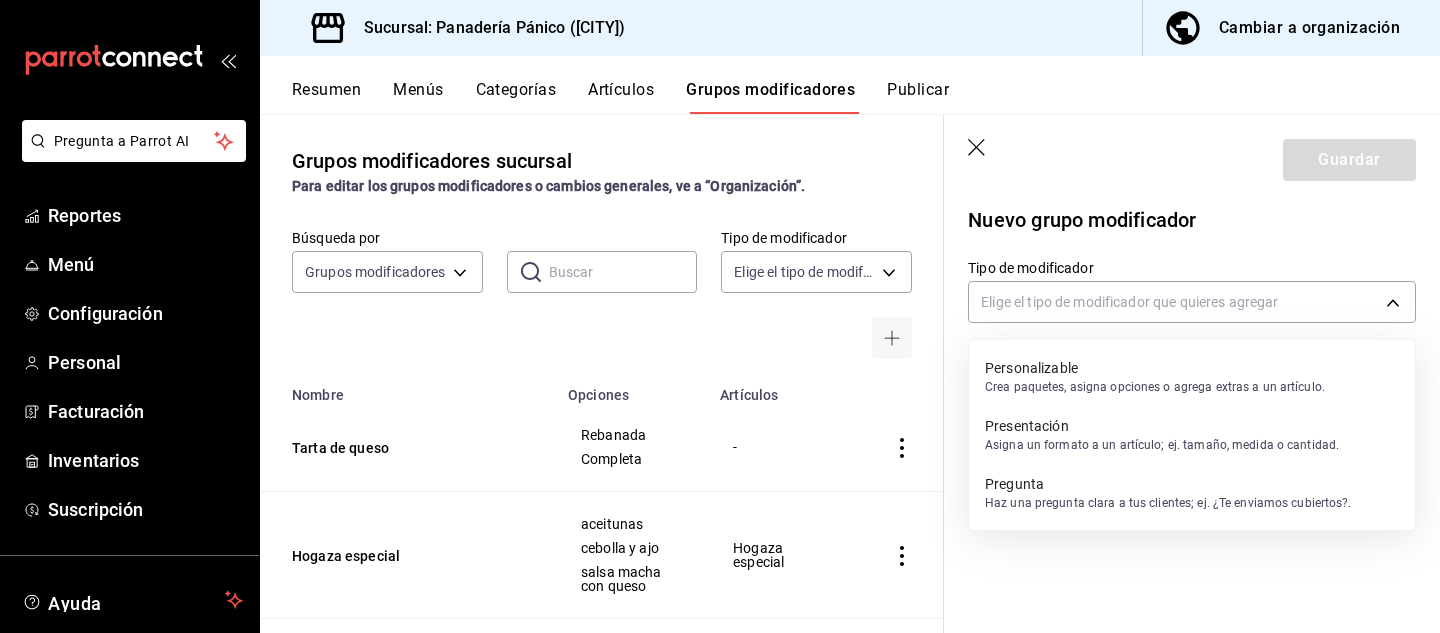 click on "Crea paquetes, asigna opciones o agrega extras a un artículo." at bounding box center [1155, 387] 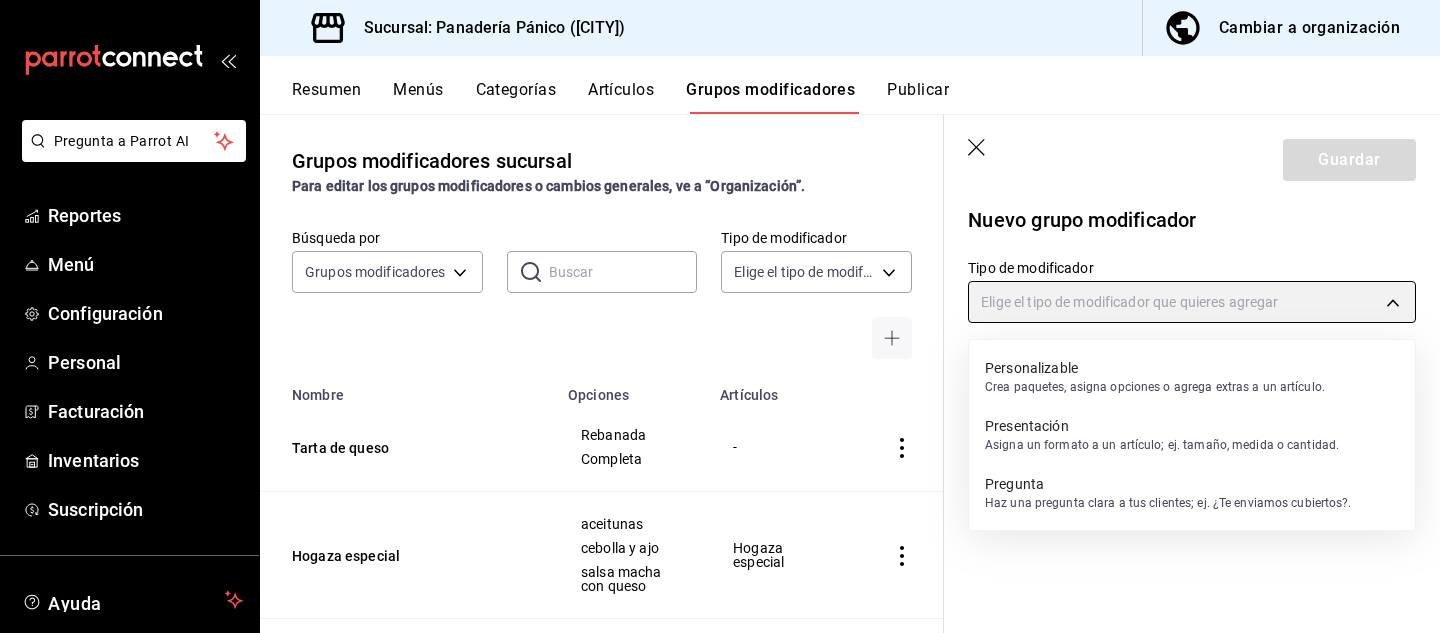 type on "CUSTOMIZABLE" 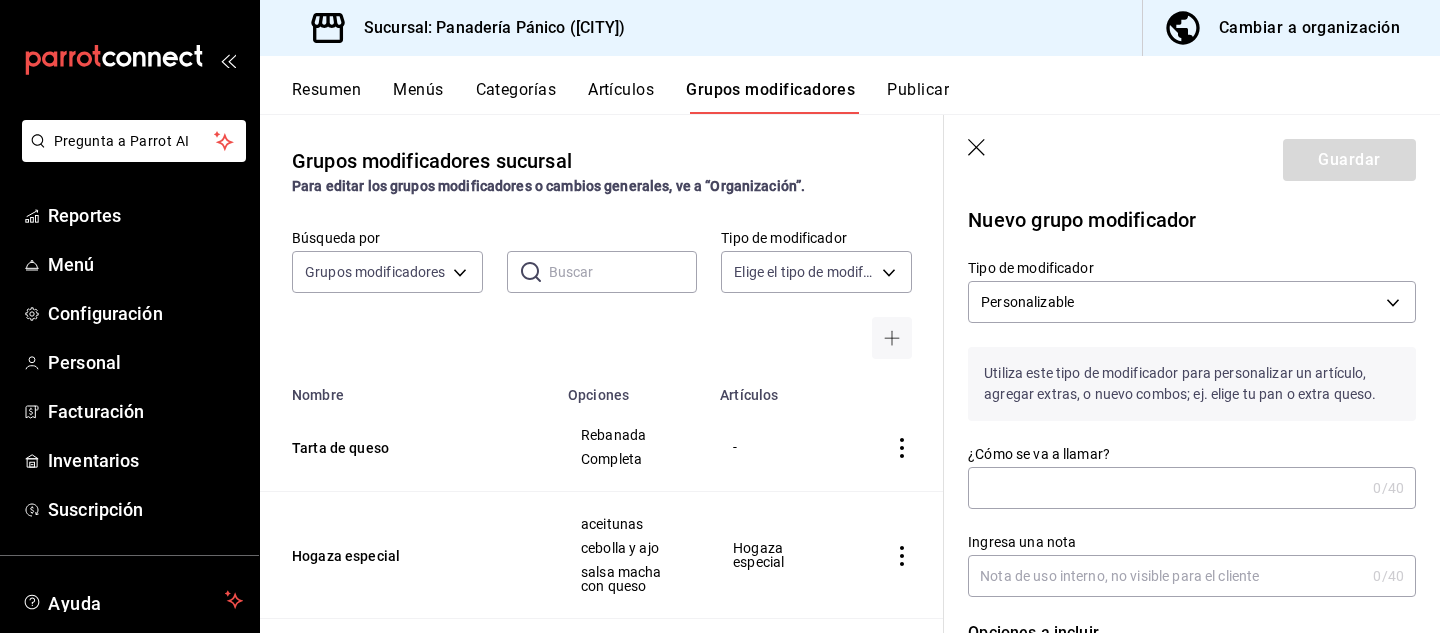 click on "¿Cómo se va a llamar?" at bounding box center (1166, 488) 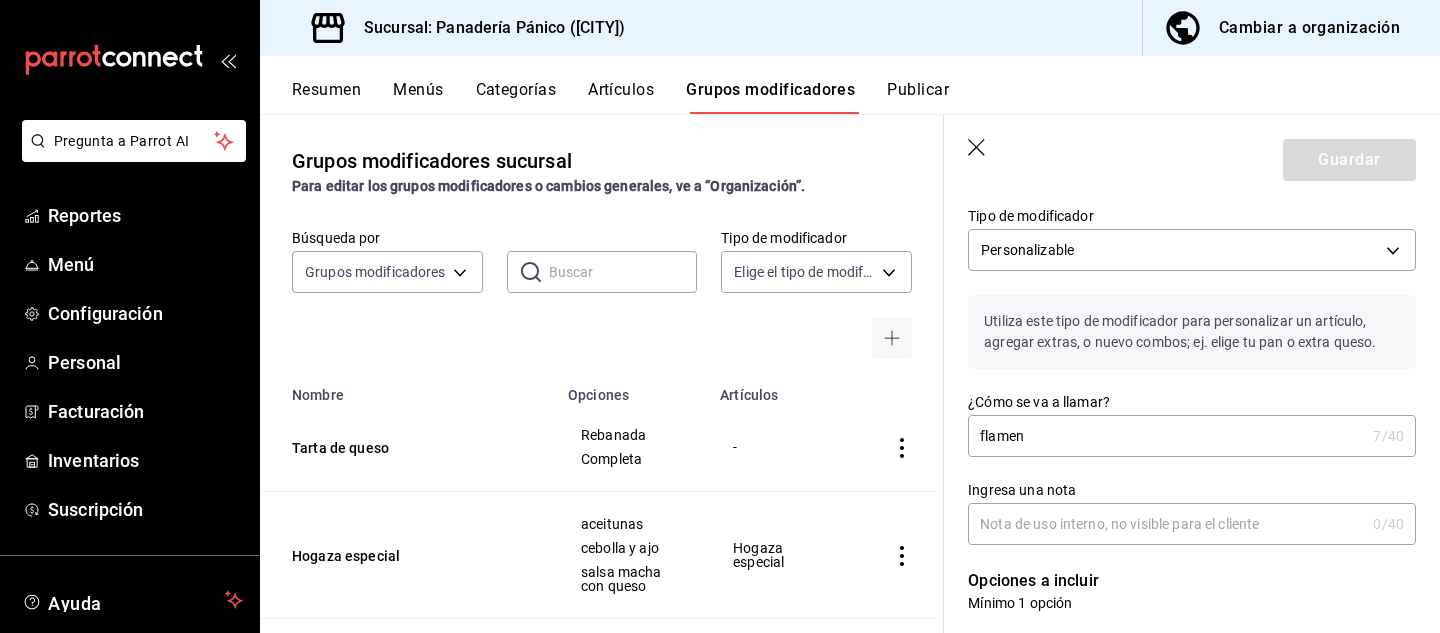scroll, scrollTop: 53, scrollLeft: 0, axis: vertical 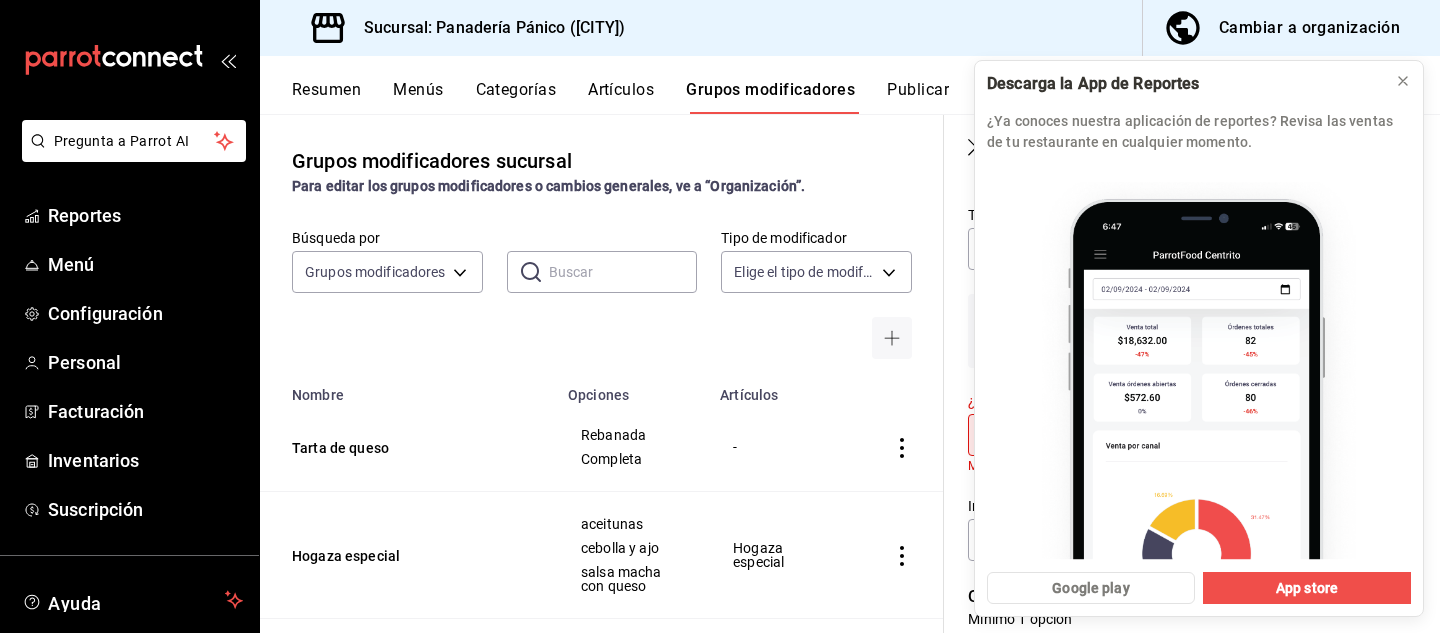 type on "f" 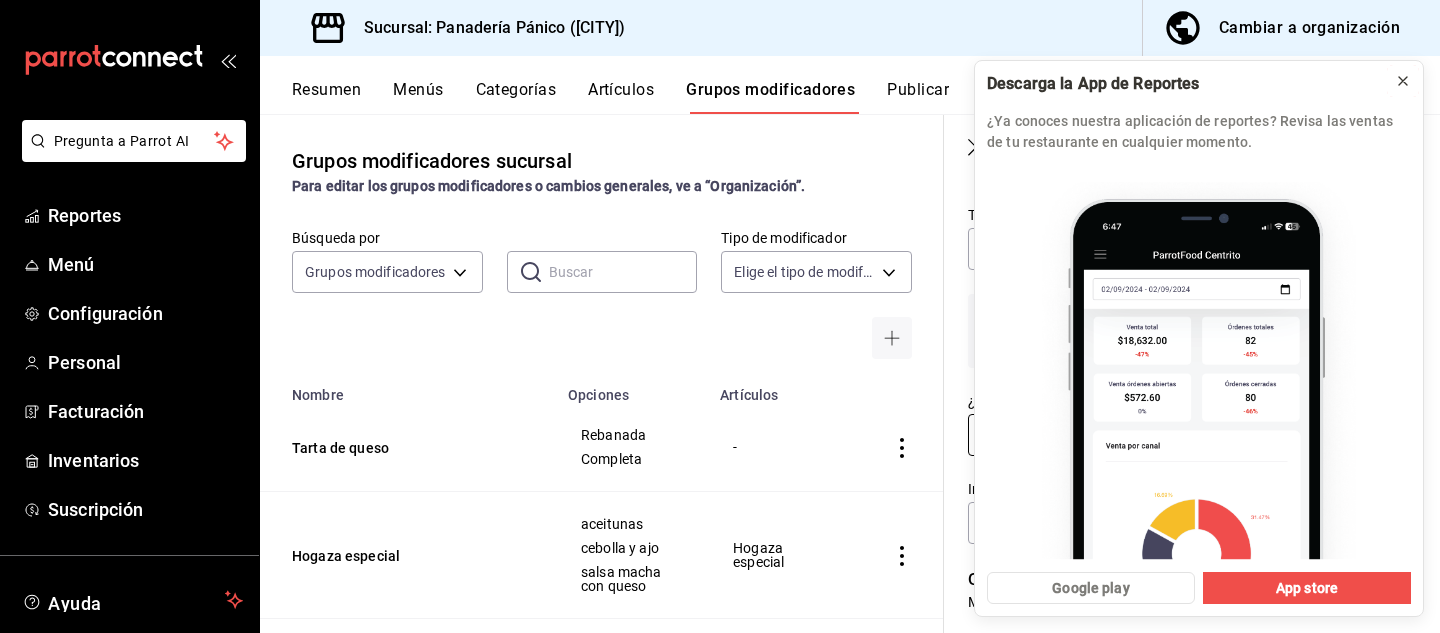 click 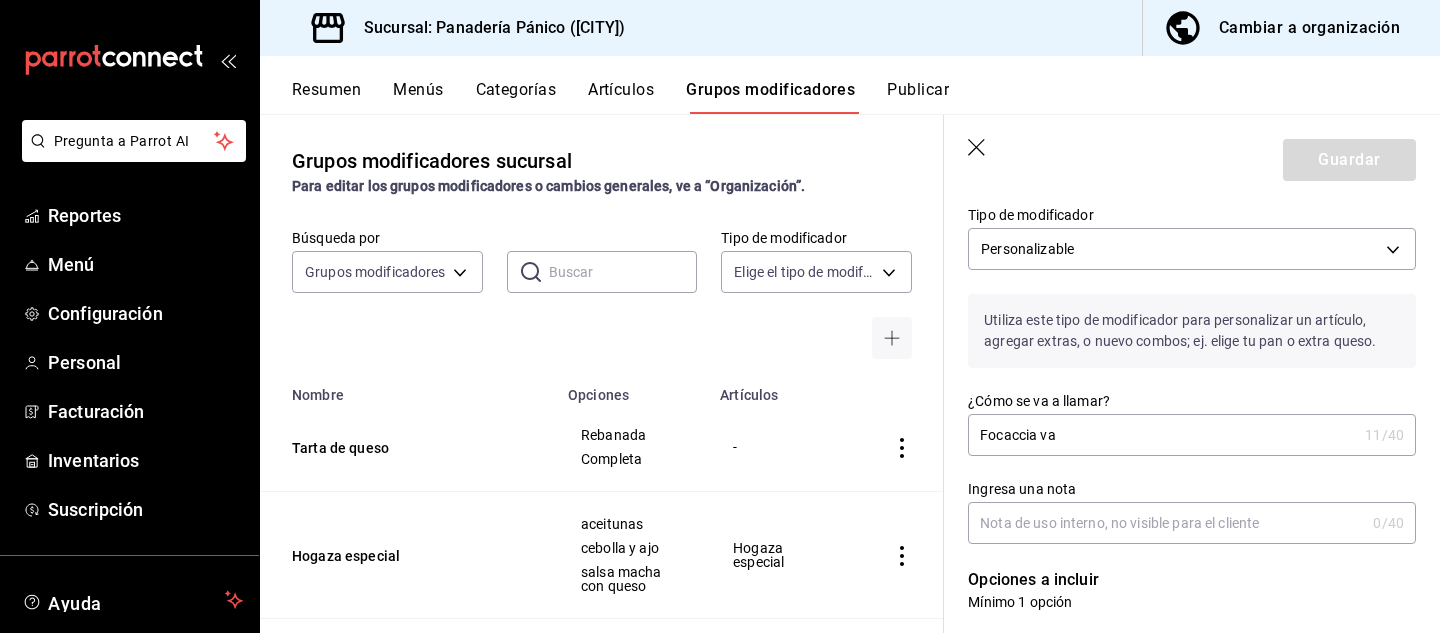 click on "Focaccia va" at bounding box center (1162, 435) 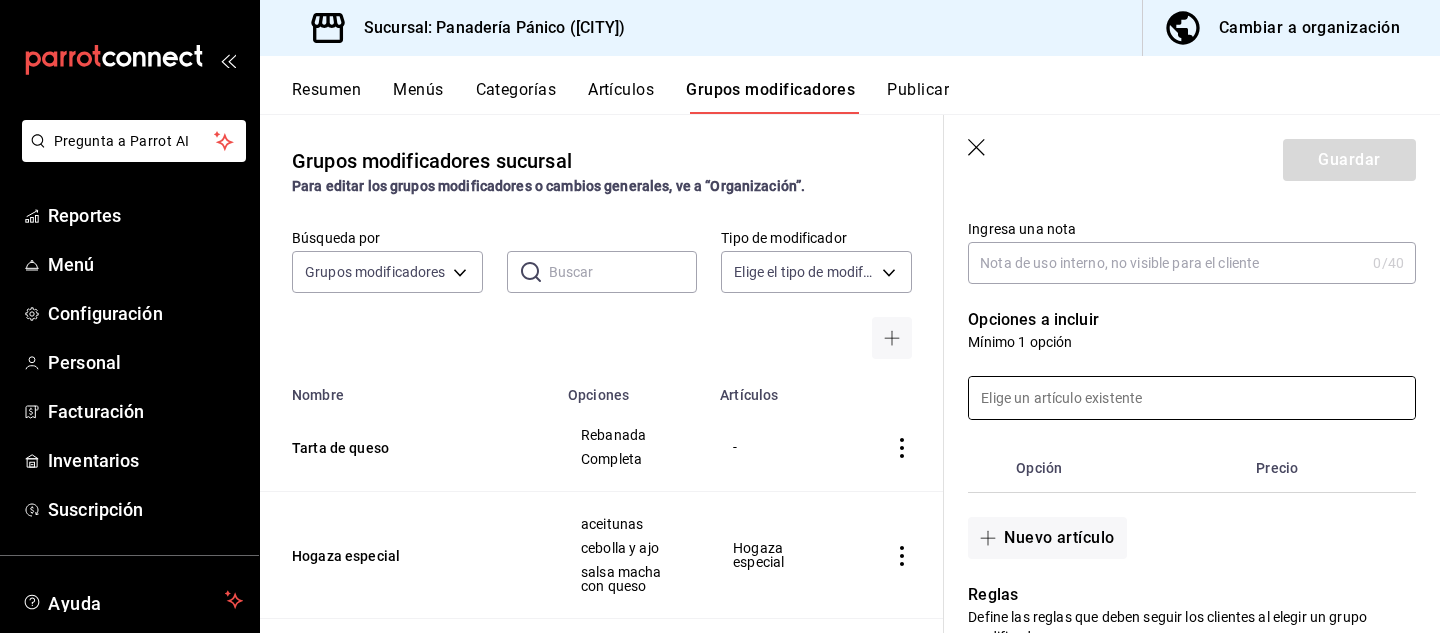 scroll, scrollTop: 434, scrollLeft: 0, axis: vertical 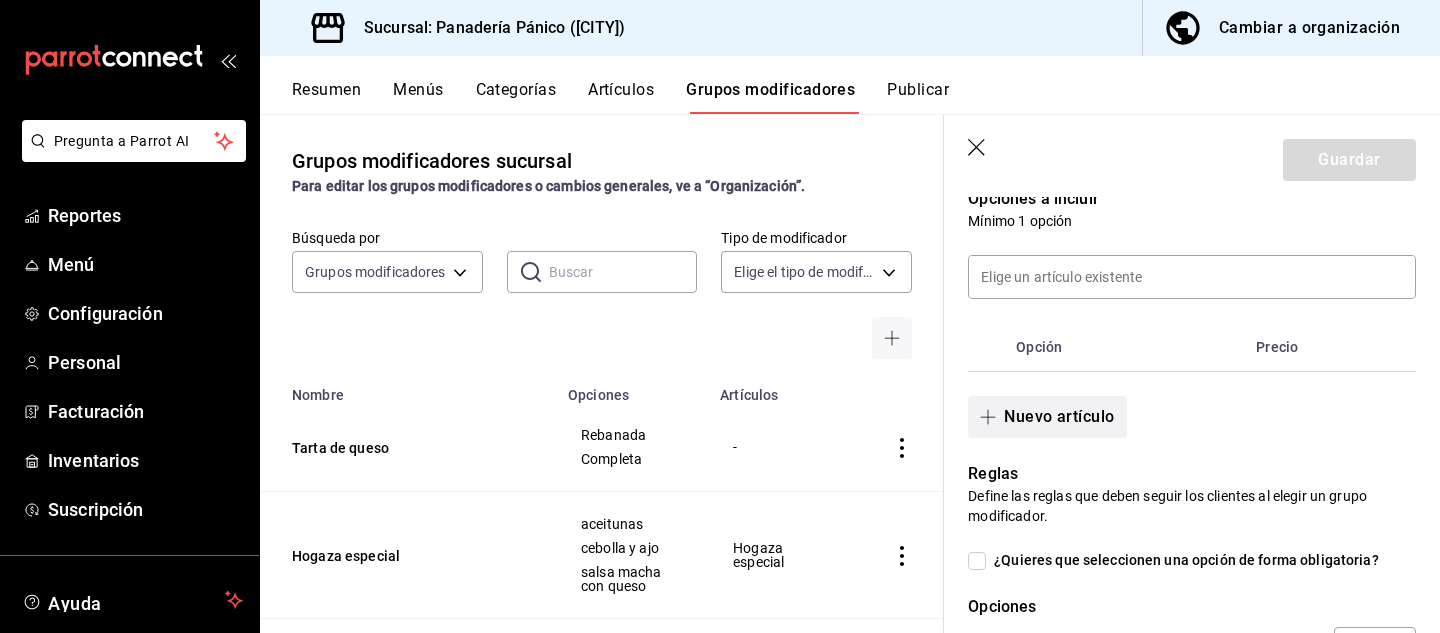 type on "Focaccia variedades" 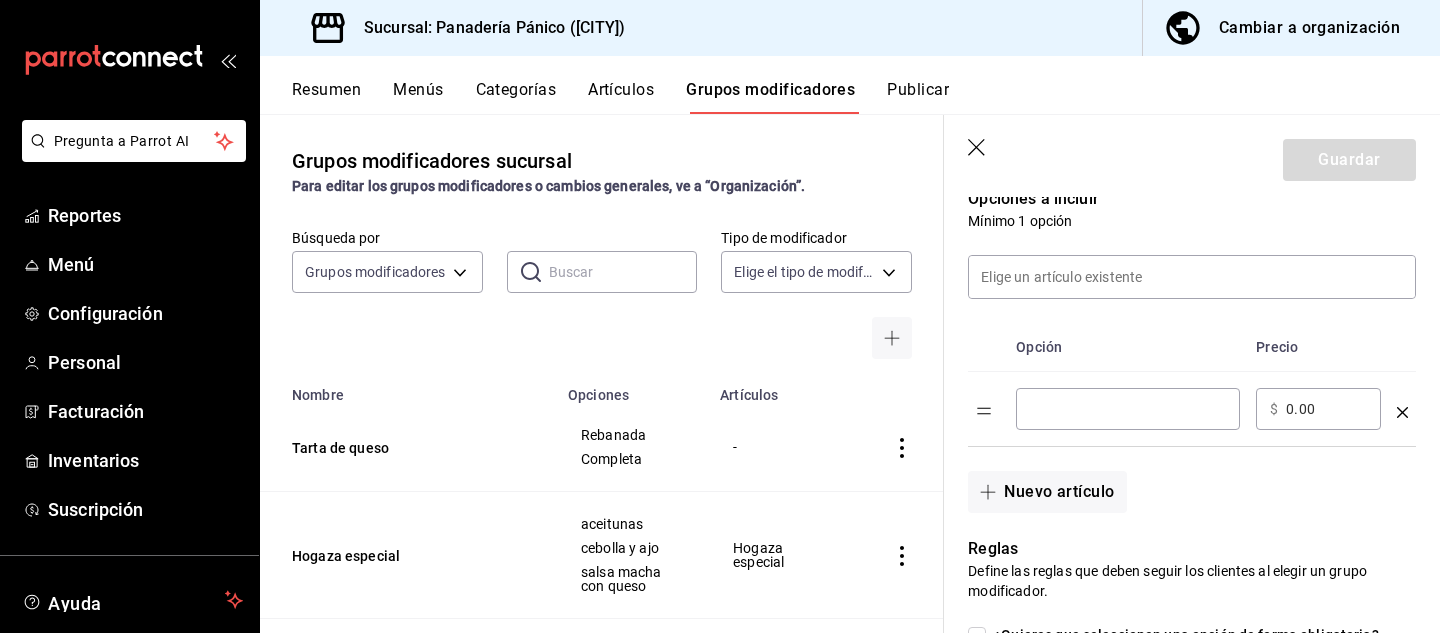 click at bounding box center [1128, 409] 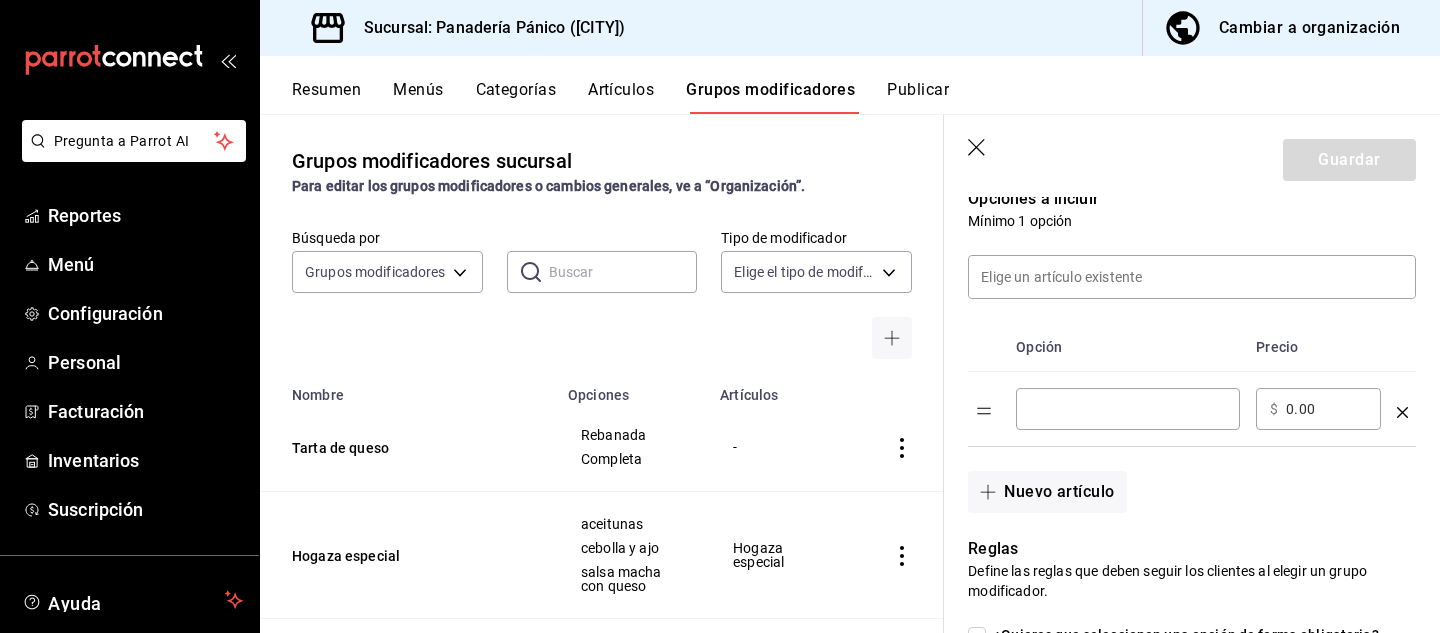type on "f" 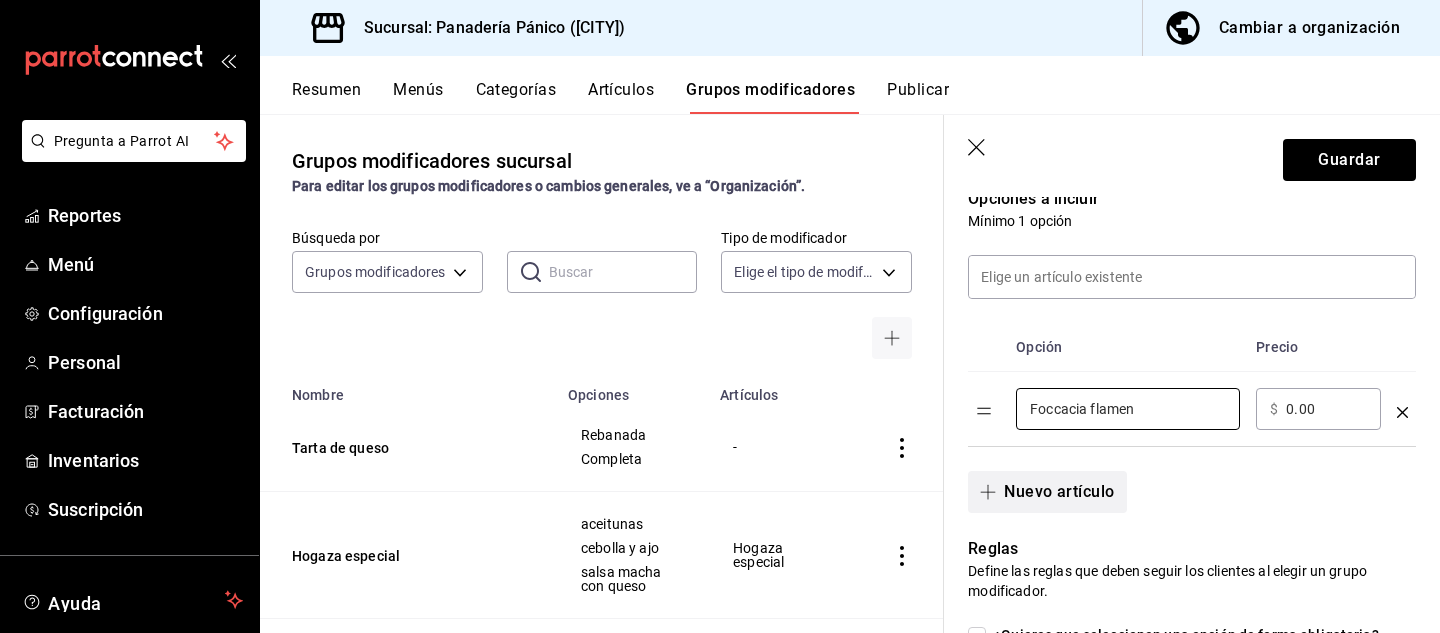 type on "Foccacia flamen" 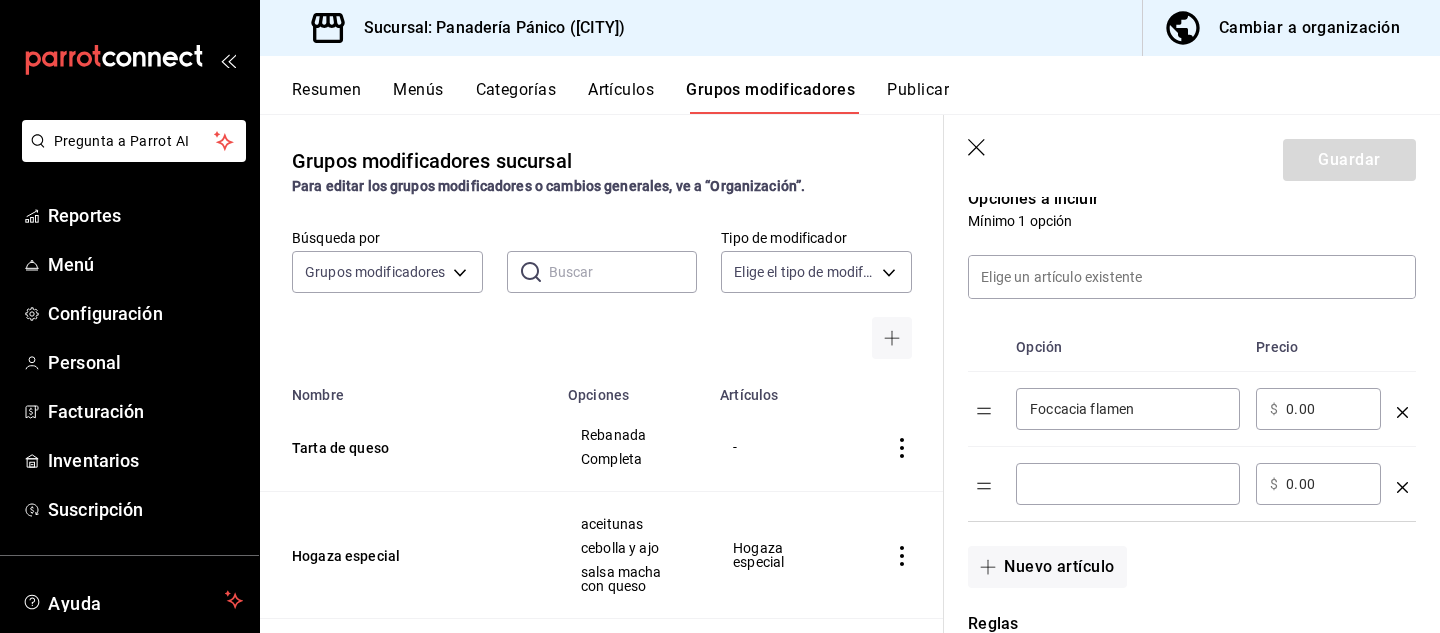 click at bounding box center (1128, 484) 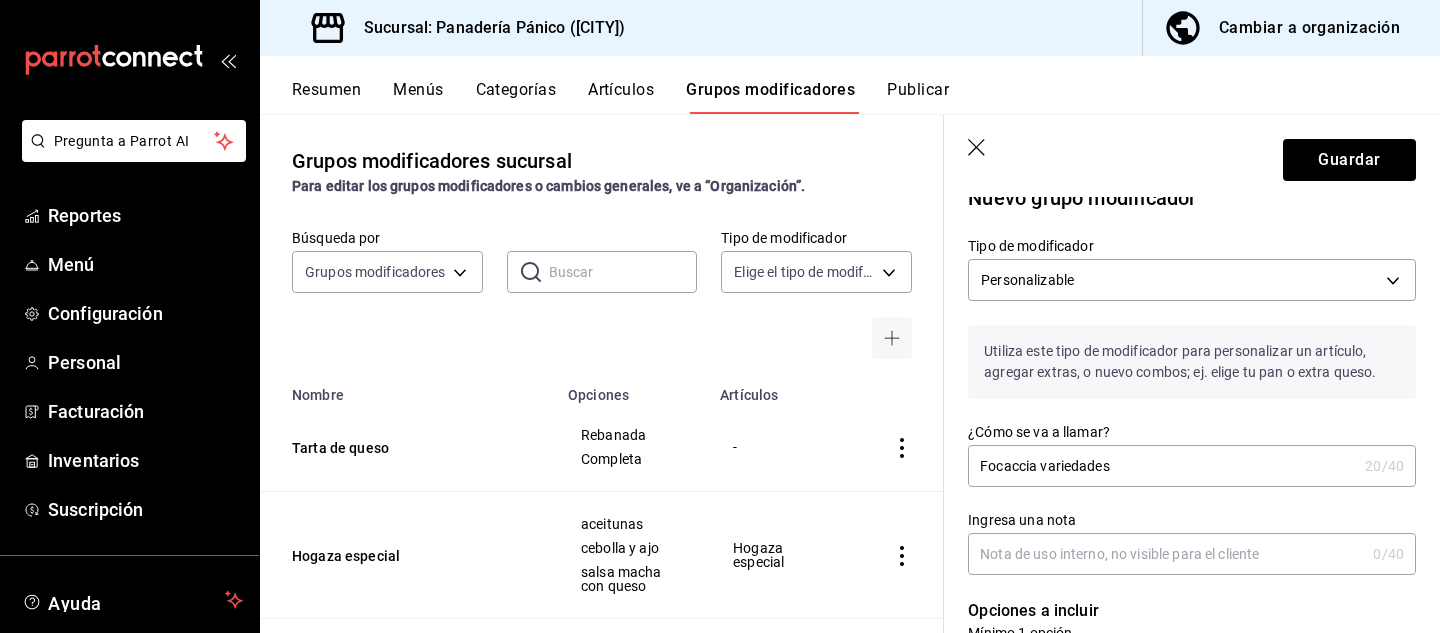 scroll, scrollTop: 0, scrollLeft: 0, axis: both 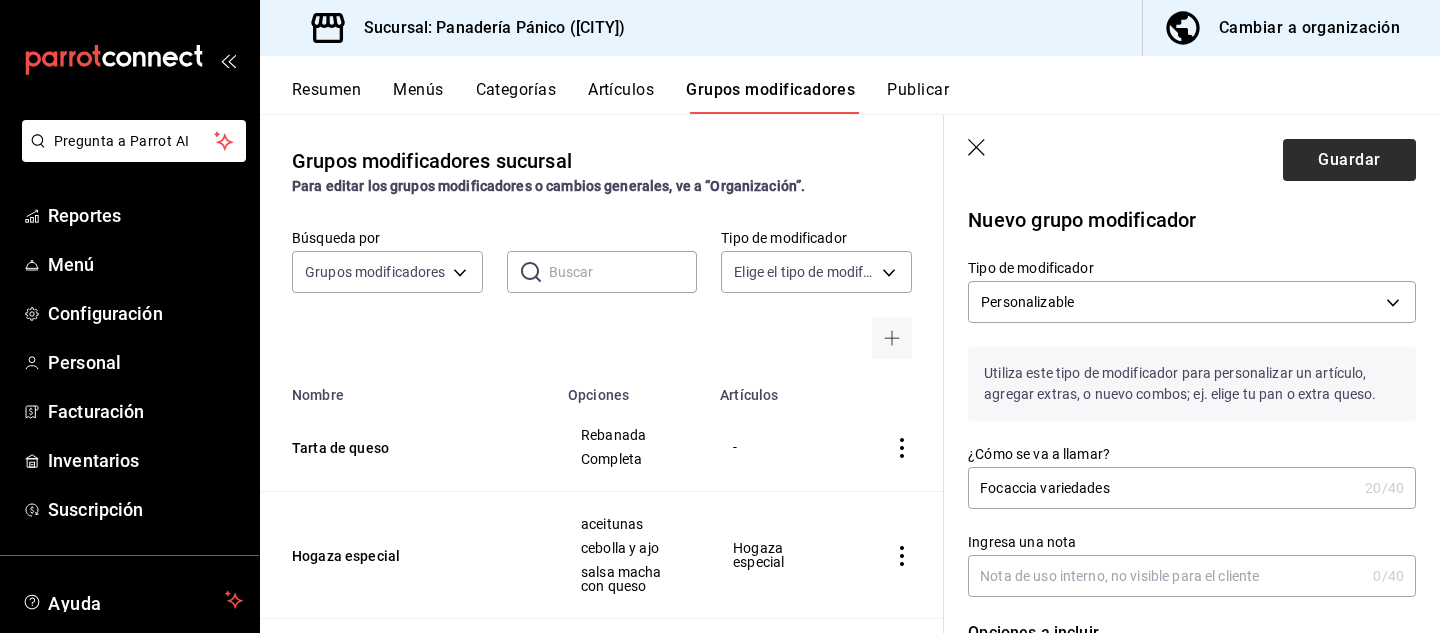 type on "Focaccia la vieja" 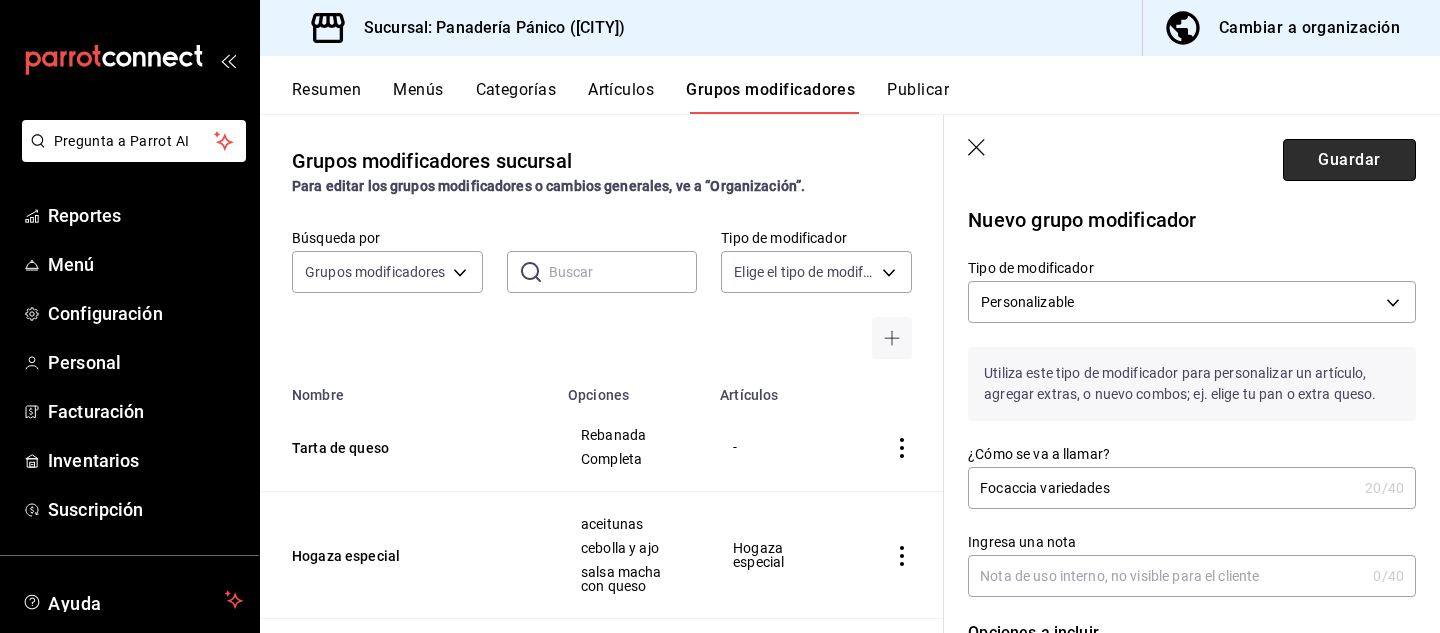 click on "Guardar" at bounding box center (1349, 160) 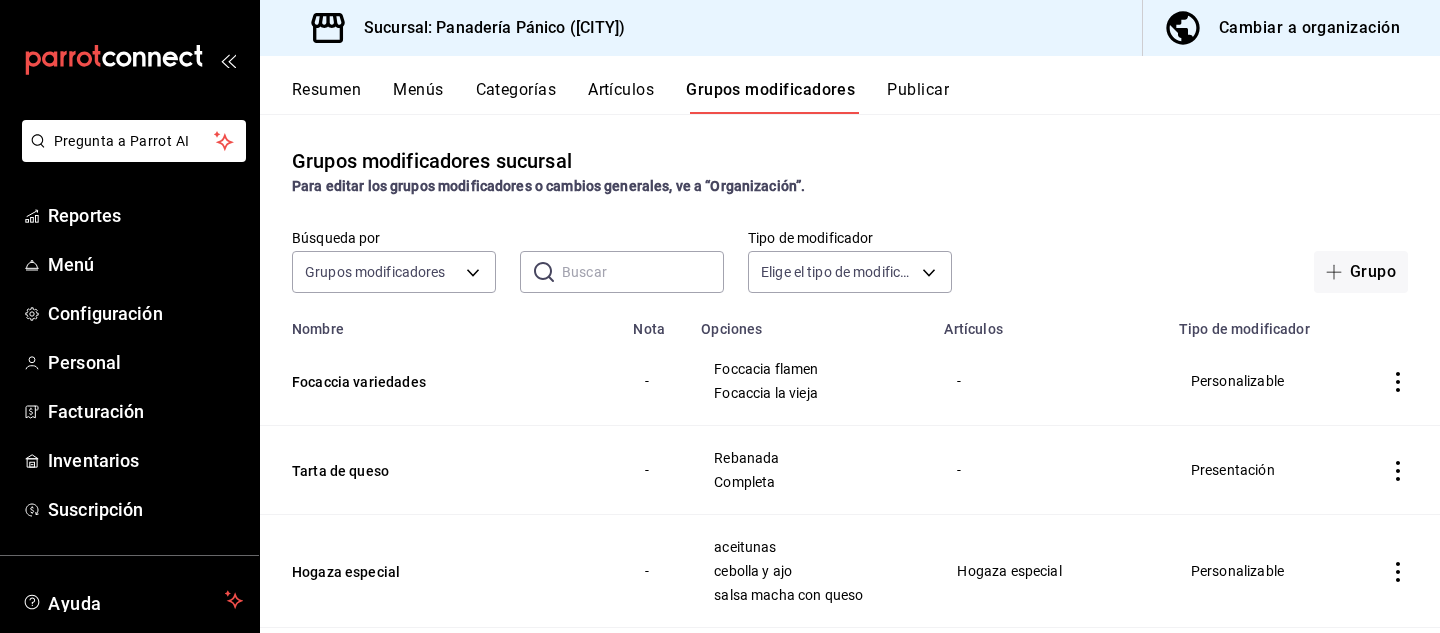 click on "Artículos" at bounding box center (621, 97) 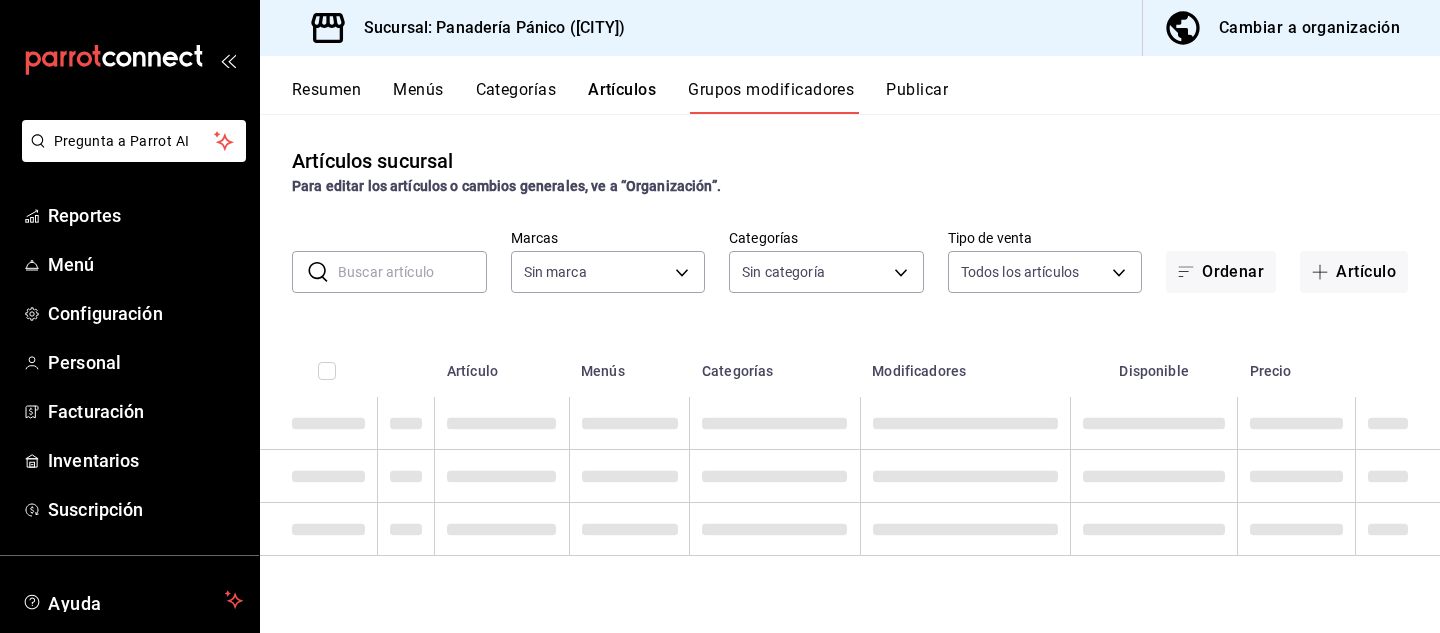 type on "3c04580e-60fd-498a-ab9f-4a8f3b5f012a" 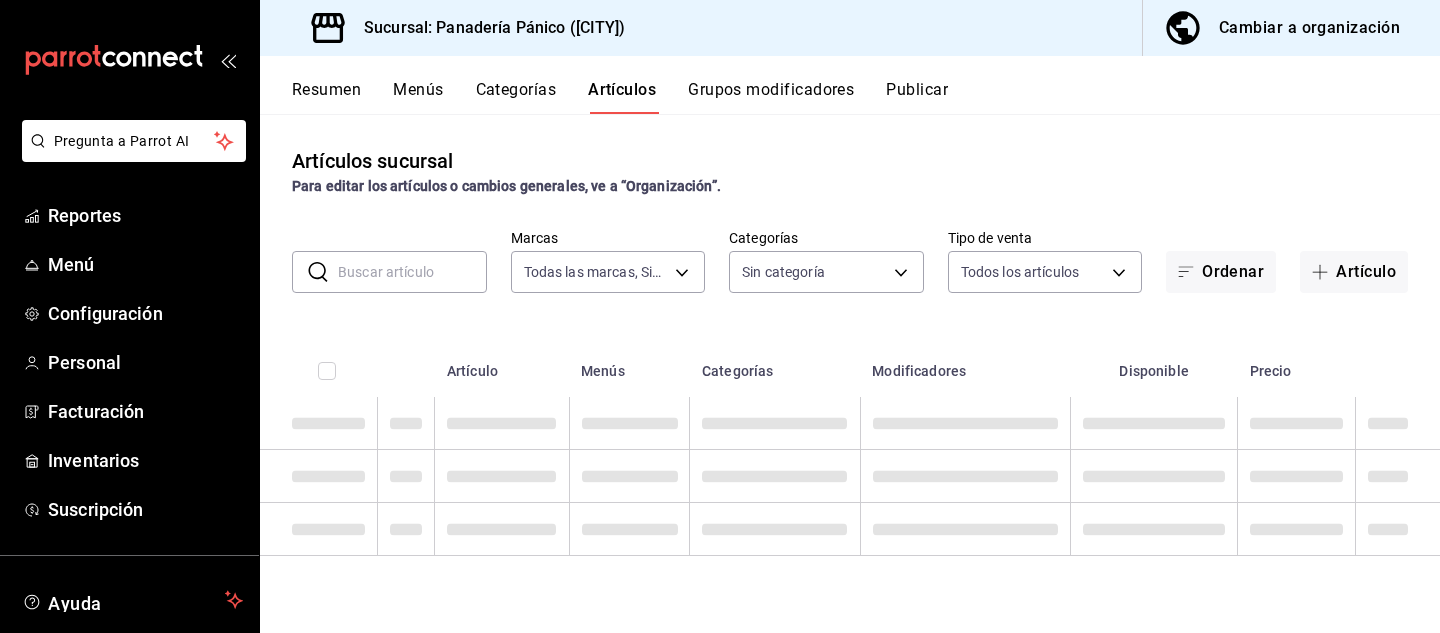 type on "3c04580e-60fd-498a-ab9f-4a8f3b5f012a" 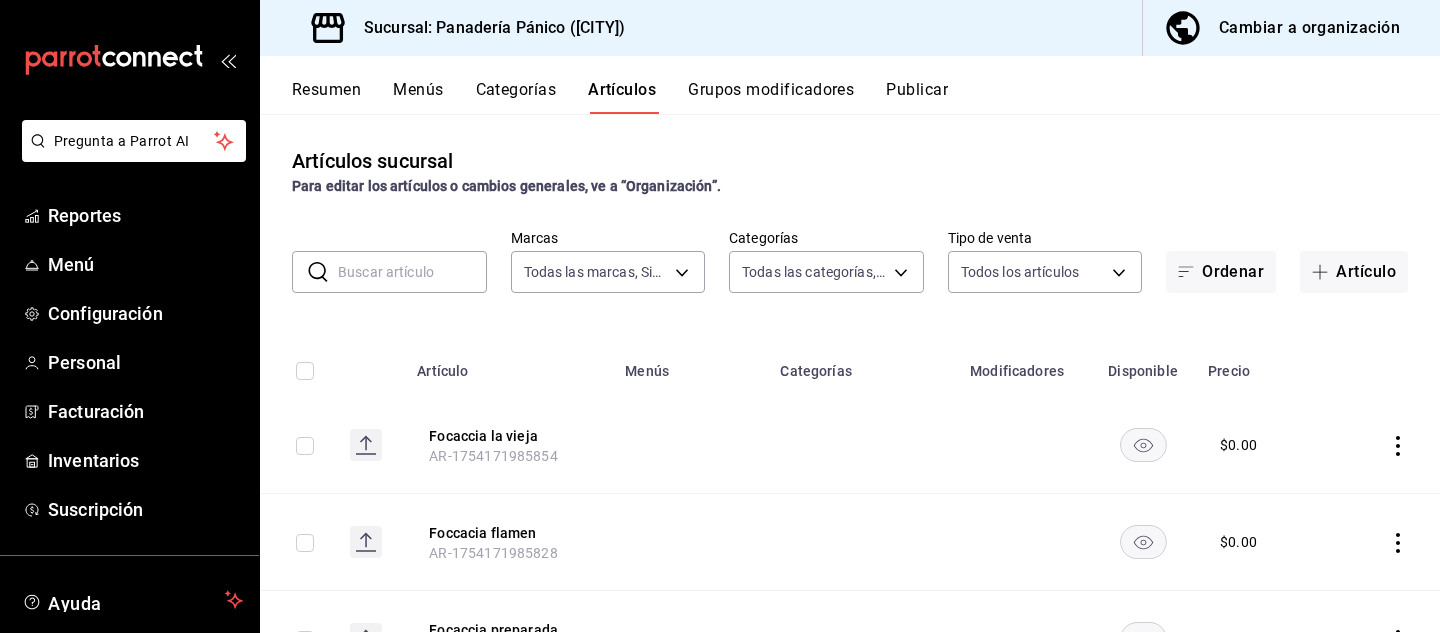 type on "ed1432b9-52b0-4315-8ec5-e8a5720c0d83,73a5f570-b8bc-4880-858e-4ee22644a149,96558778-7ca5-4a69-ab3d-a8323d405926,376e6d50-5234-408c-9840-0860c9d1fe52,8c2918e6-bb3d-4411-a812-0f7652d94874,c19da96b-f4b5-4f47-bd6a-b481c4cb7d71,01bd2b89-a26e-4193-b15c-33962181150a,977b3ee6-7b6c-4d34-bcc4-a7db500c92a7,95d0d587-a917-4c76-848e-d4be7e38136d,783a872c-97a5-4435-962d-68dd1e503104,e4ff62bd-ff70-4ae6-85a4-77e027f8049a,749d184e-acaf-4a8c-91fd-6e4751be2d64,c66066bf-ca76-4b74-881b-fd41f203f981,24f97eb7-2afe-40ab-882f-d3d82902195e,aa6209d7-d178-4909-8d00-9b93d7d073ac,bfd866ac-4003-4d7e-9ec6-6ab981f09283,77121027-3833-4447-9691-d69689b2d3c2,37f1b3f5-e85c-480b-b544-c26169c0e642,0609adf2-4358-4fdd-896c-f52337f9486c,8ddce150-95aa-4678-9bc4-f72b78519b6b,ba267930-549f-4599-9450-e33eb34aab53,c5fa7421-3cb0-4663-a079-8d04f9920040,87ab3ddb-5fe5-4f13-93dc-7dec1cbd7496,b31e73c6-a242-4c8a-940e-f1a0db48f7ca,2c2e9d03-c904-432c-8204-9b16c20a1517,a4525094-8707-4b2a-8f27-7578e6637f32,bab7b69f-5b18-4830-8d1a-198f56e8ec91,78ac1d95-d552-479f-854..." 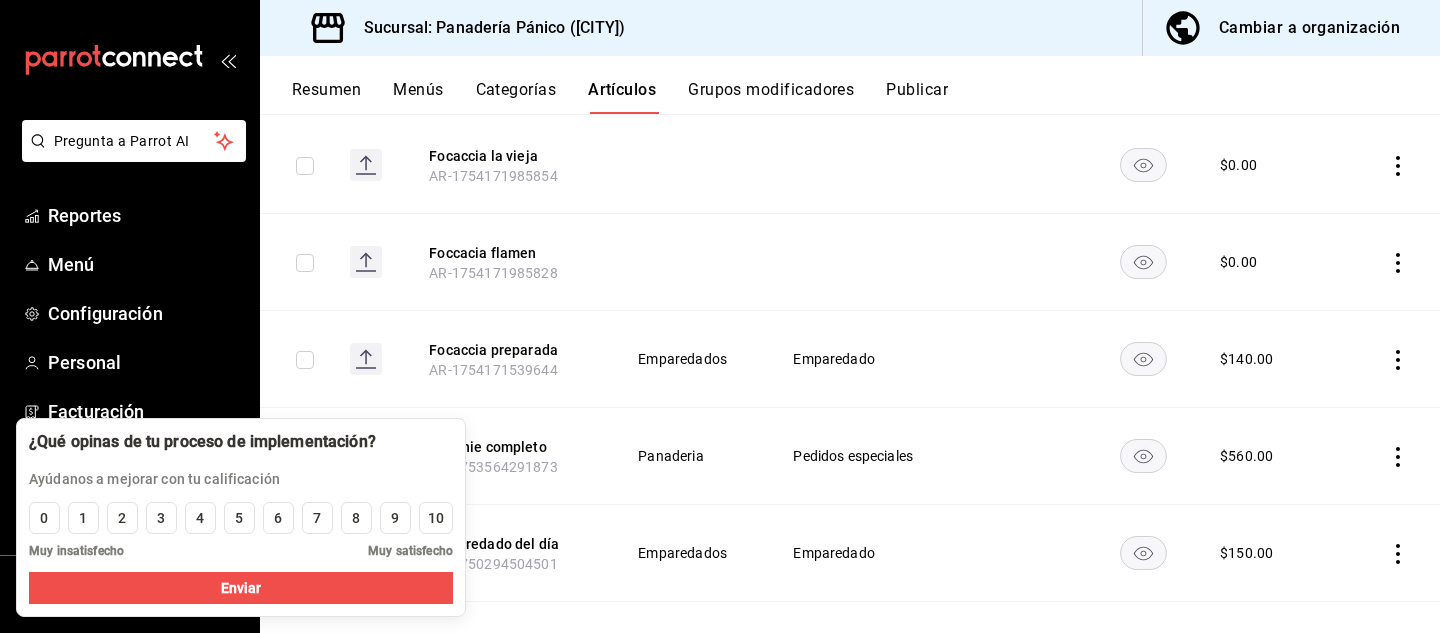 scroll, scrollTop: 286, scrollLeft: 0, axis: vertical 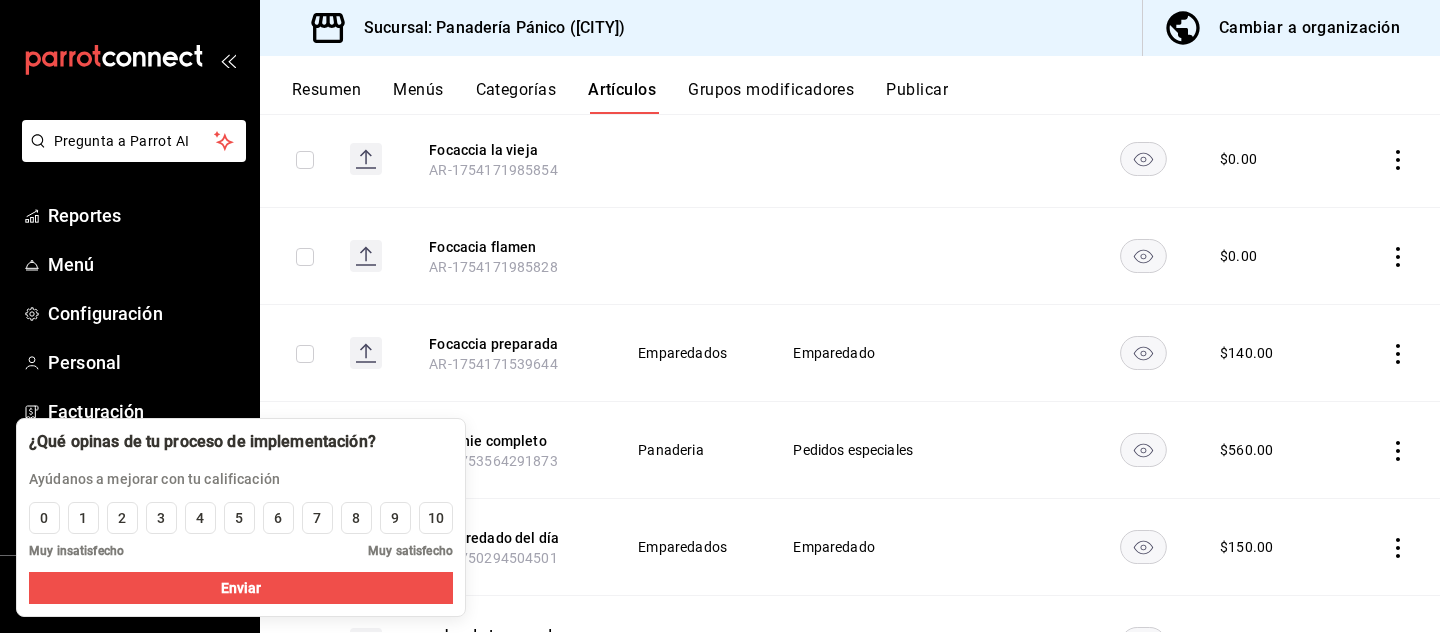 click 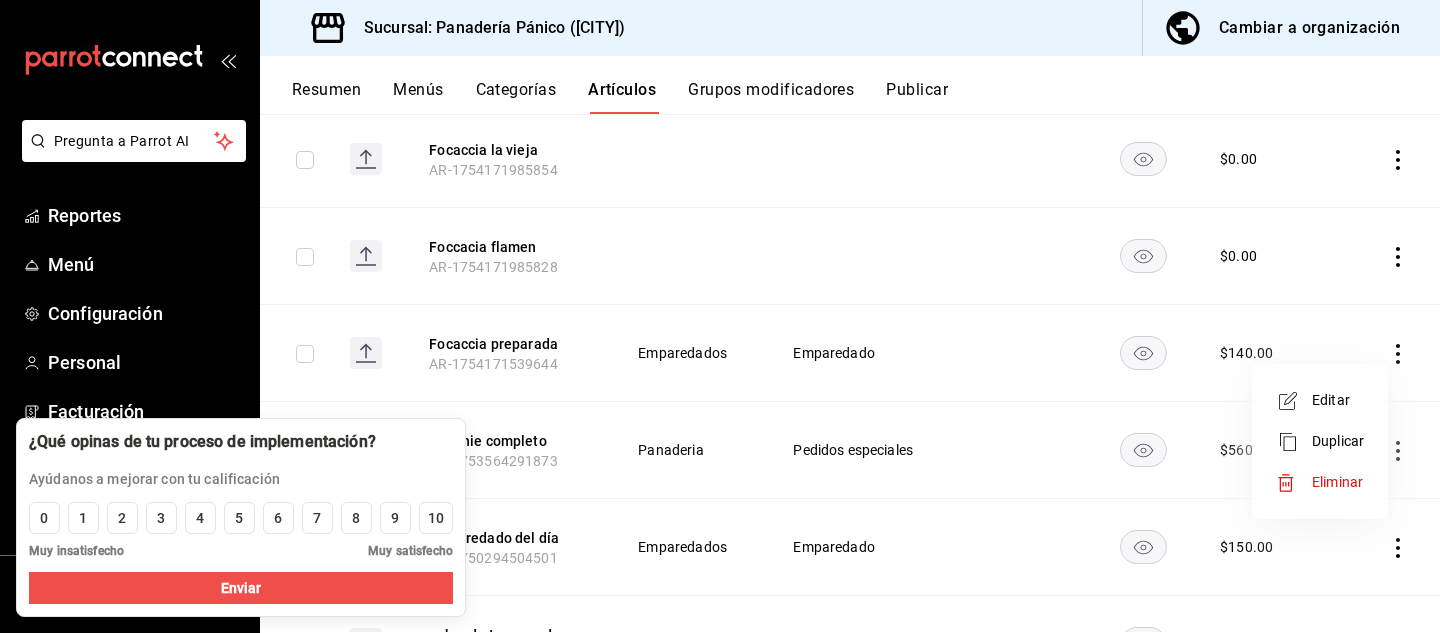click on "Editar" at bounding box center [1338, 400] 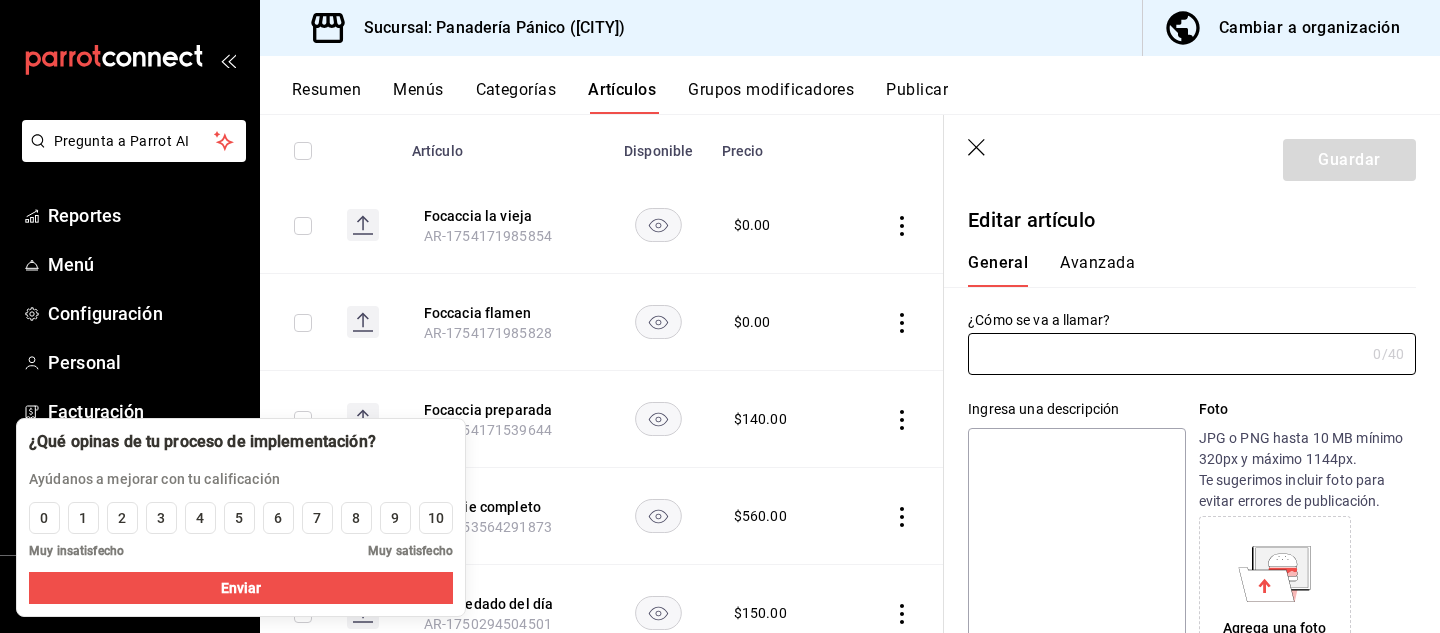 type on "Focaccia preparada" 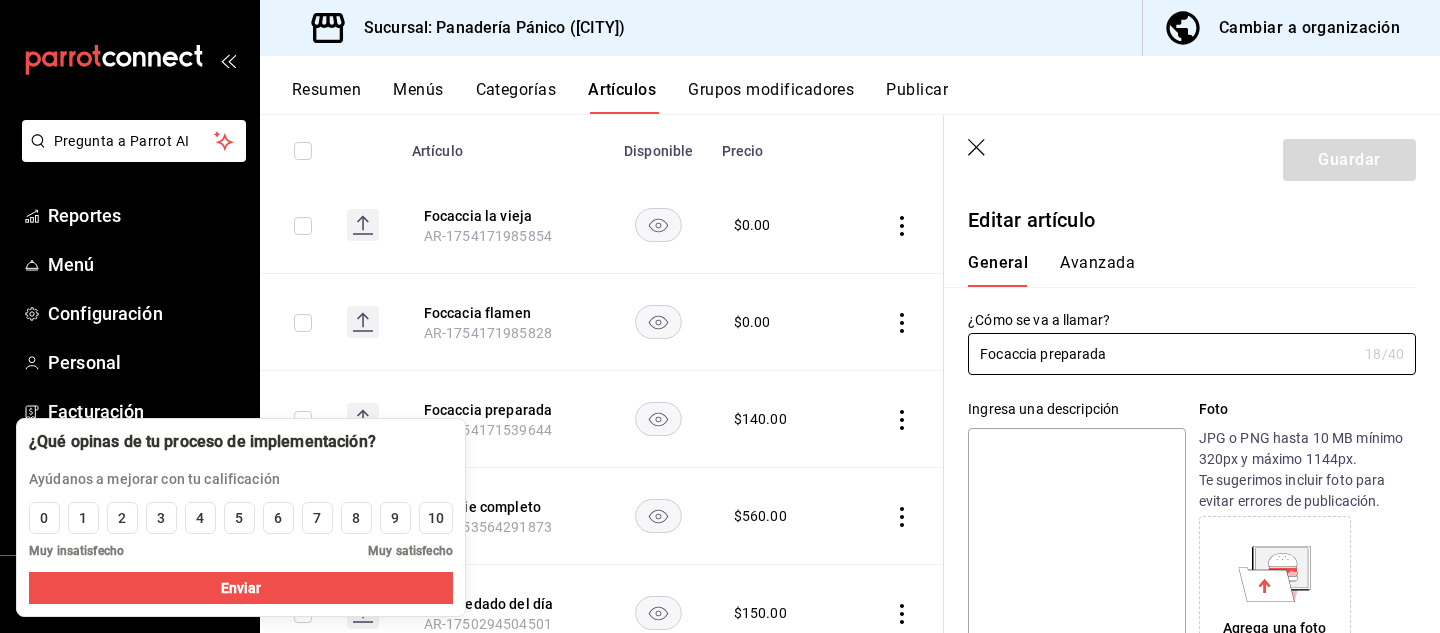 type on "$140.00" 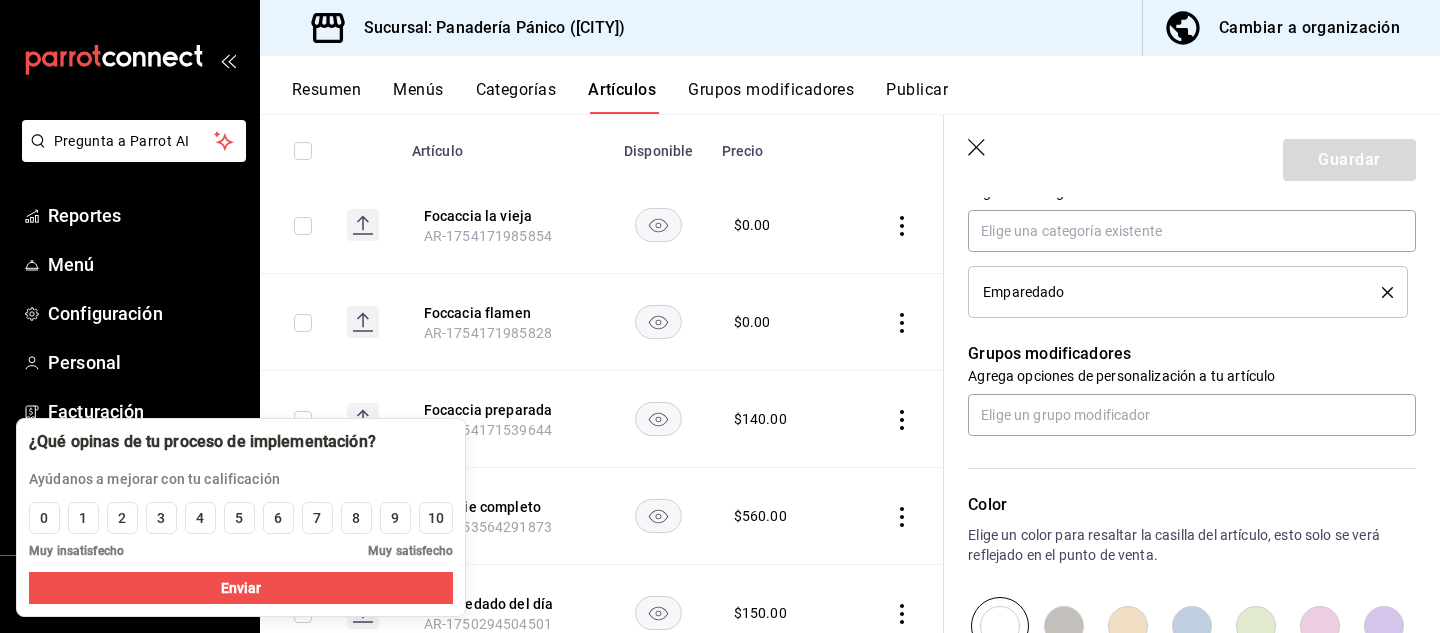 scroll, scrollTop: 786, scrollLeft: 0, axis: vertical 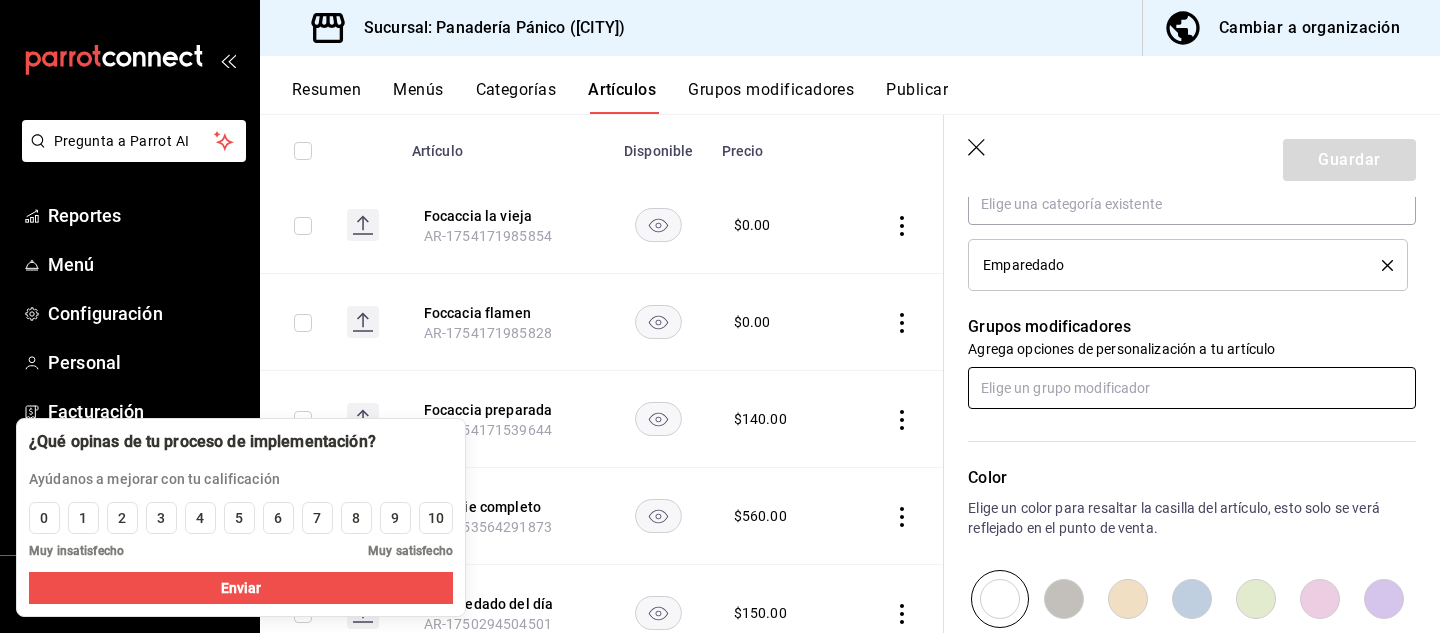 click at bounding box center [1192, 388] 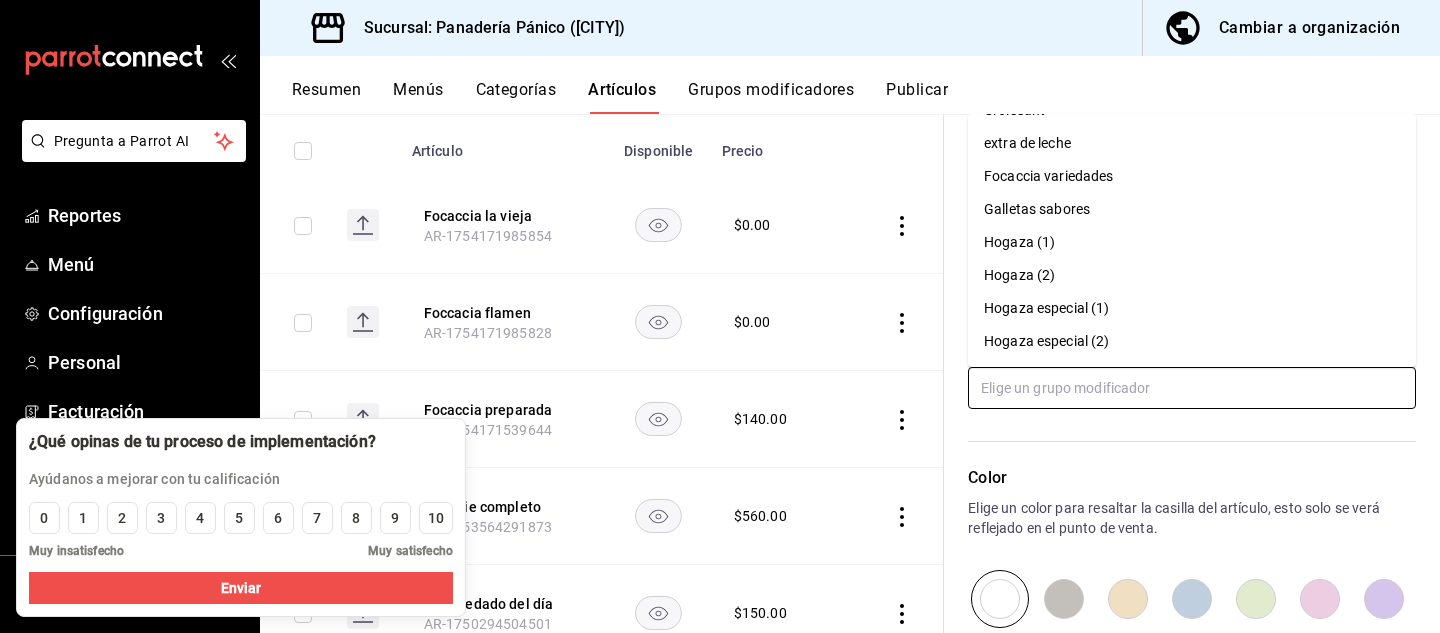 scroll, scrollTop: 342, scrollLeft: 0, axis: vertical 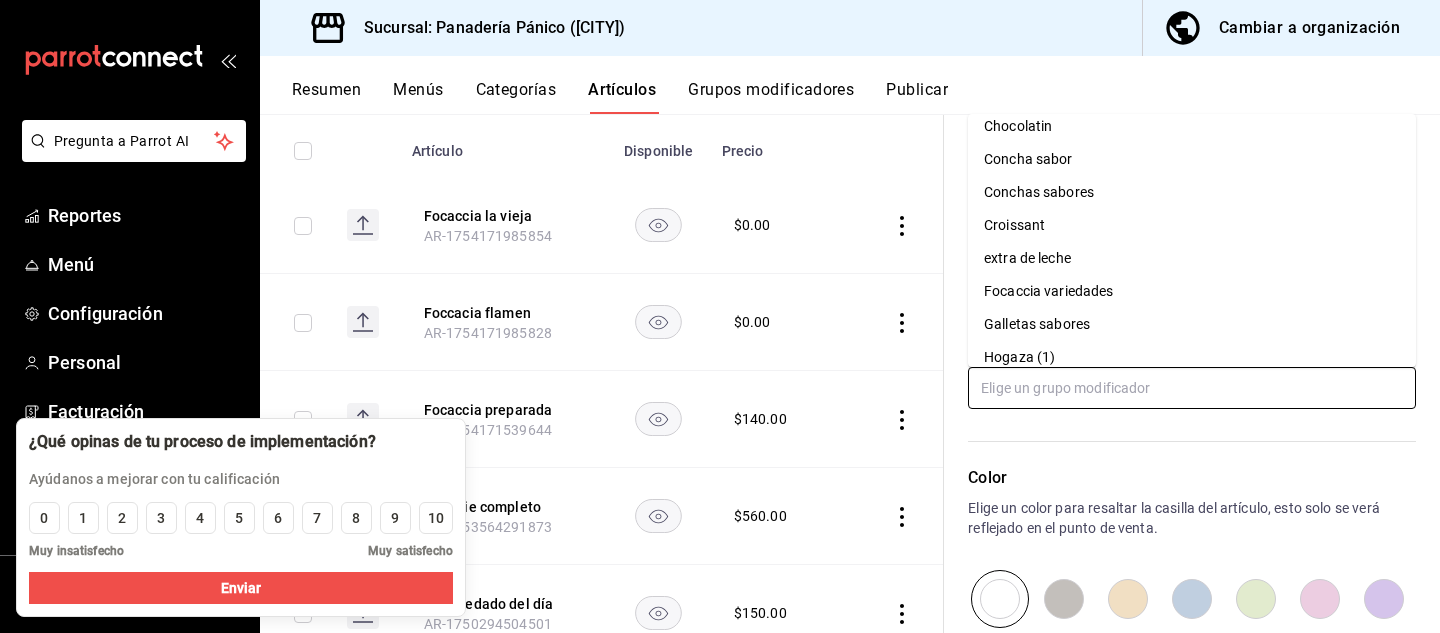 click on "Focaccia variedades" at bounding box center [1049, 291] 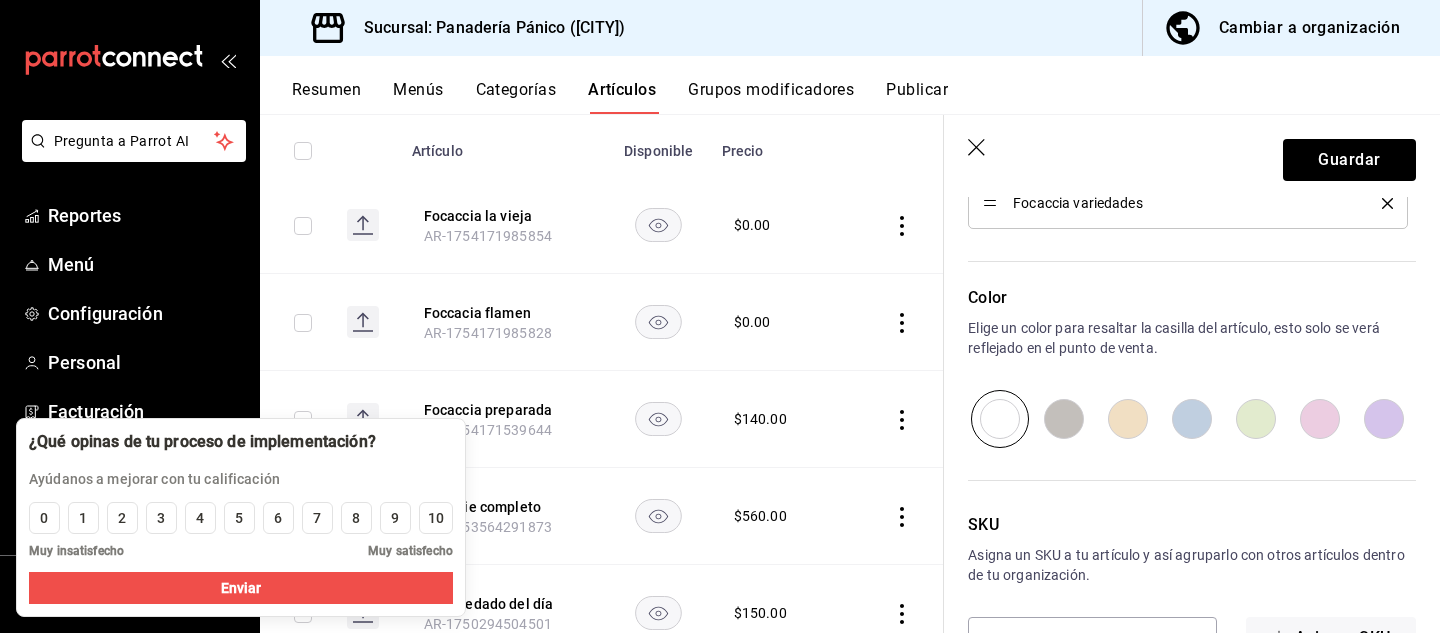 scroll, scrollTop: 1098, scrollLeft: 0, axis: vertical 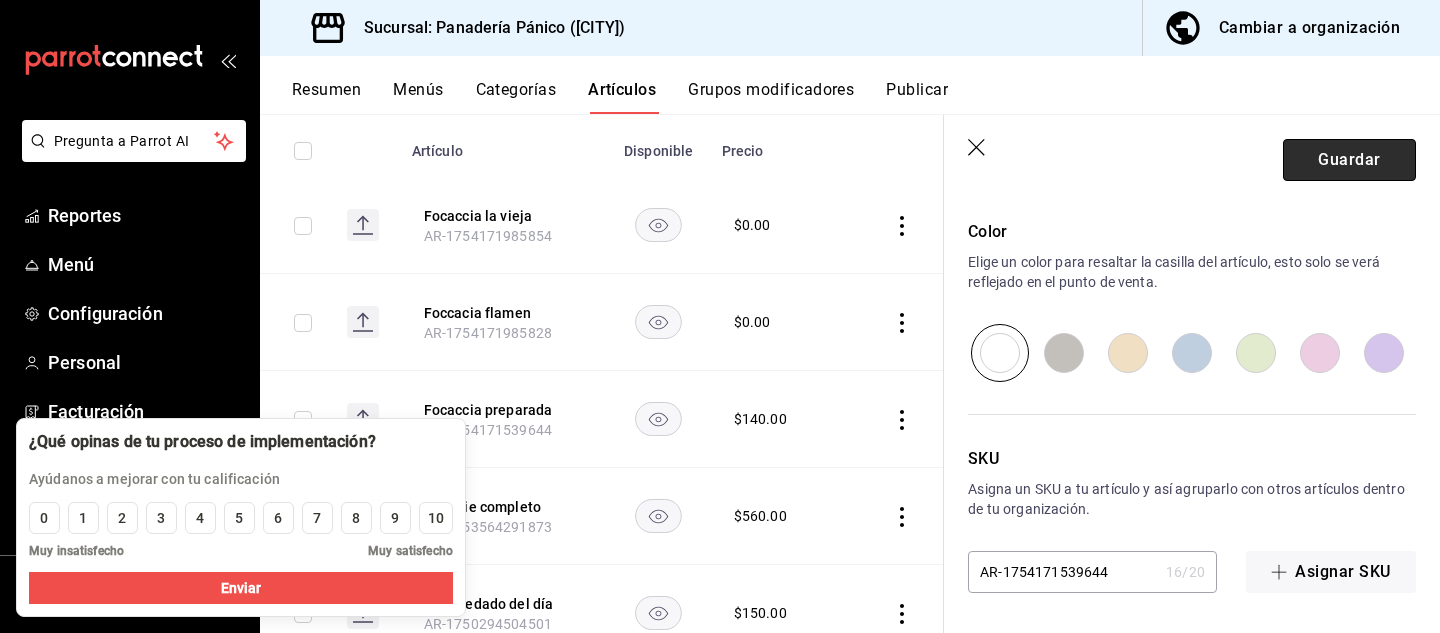 click on "Guardar" at bounding box center (1349, 160) 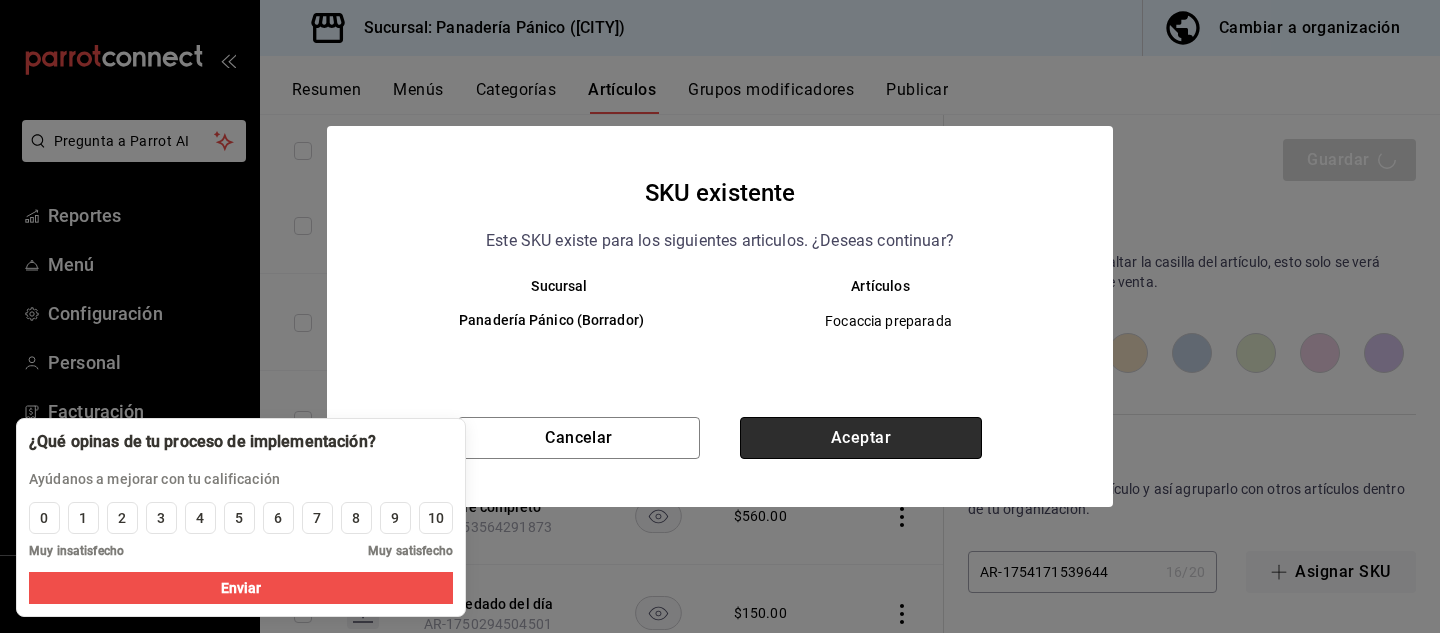 click on "Aceptar" at bounding box center [861, 438] 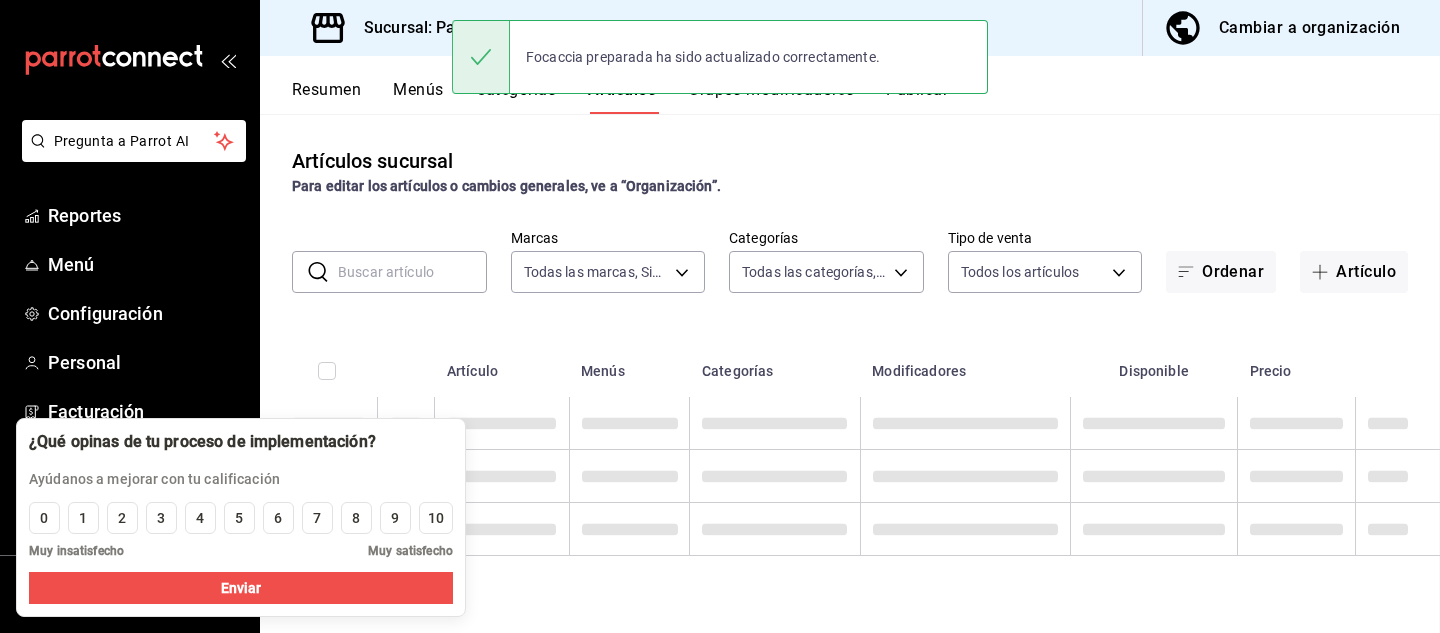 scroll, scrollTop: 0, scrollLeft: 0, axis: both 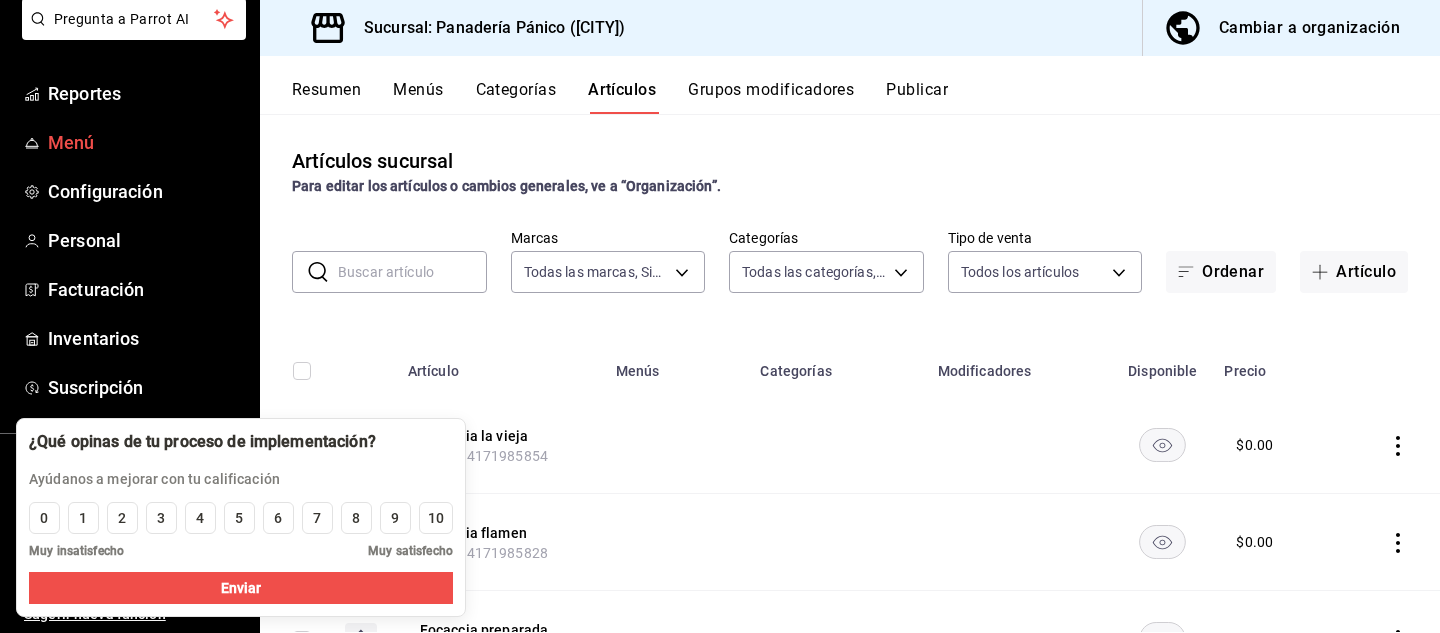 click on "Menú" at bounding box center (145, 142) 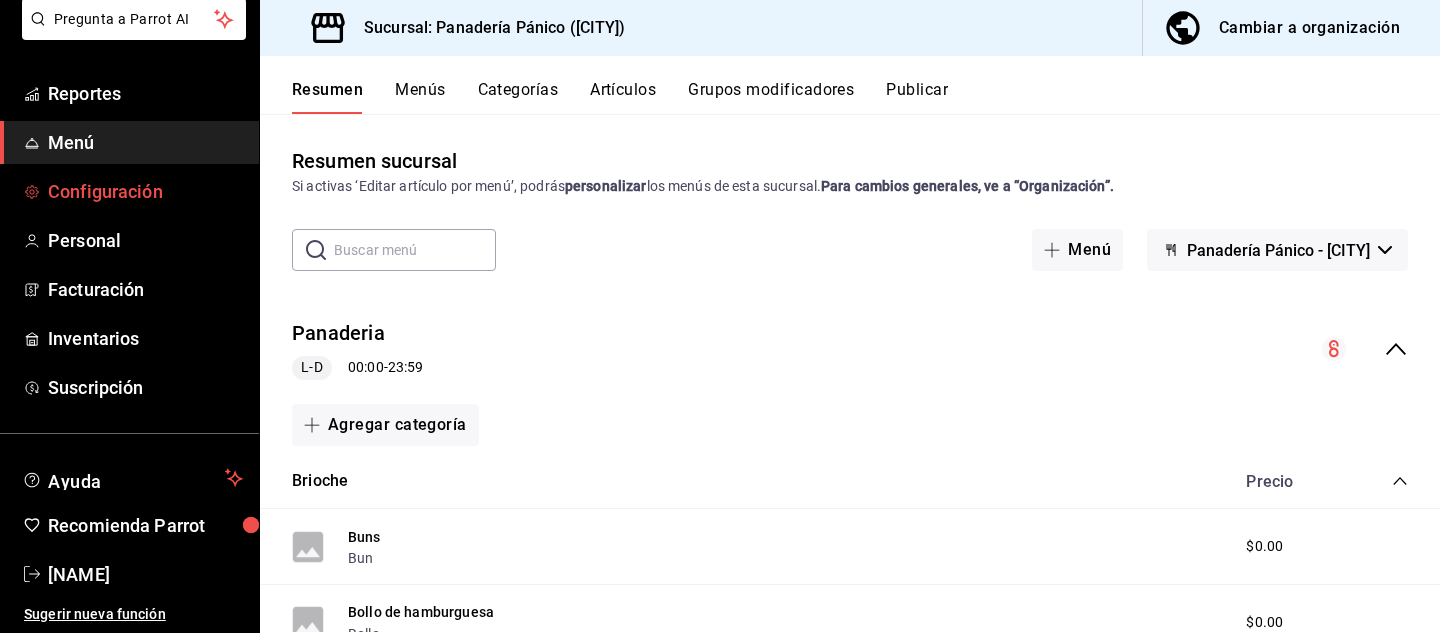 click on "Configuración" at bounding box center [145, 191] 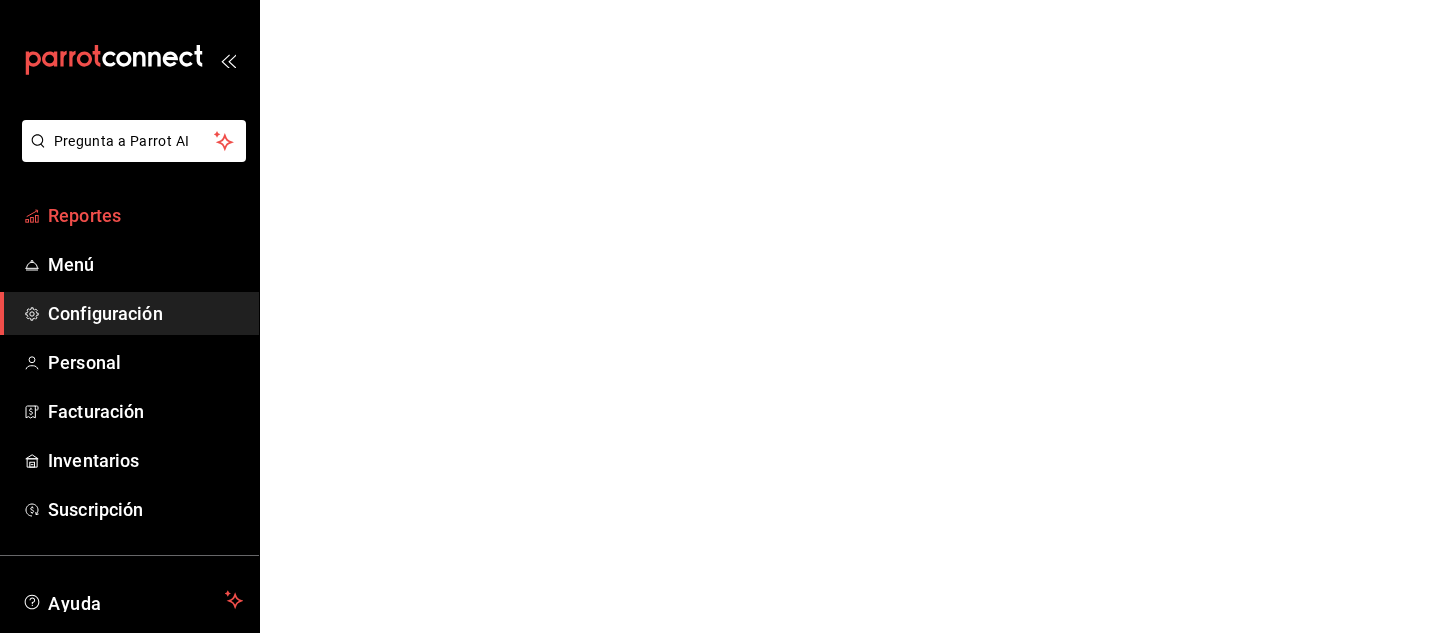 click on "Reportes" at bounding box center [145, 215] 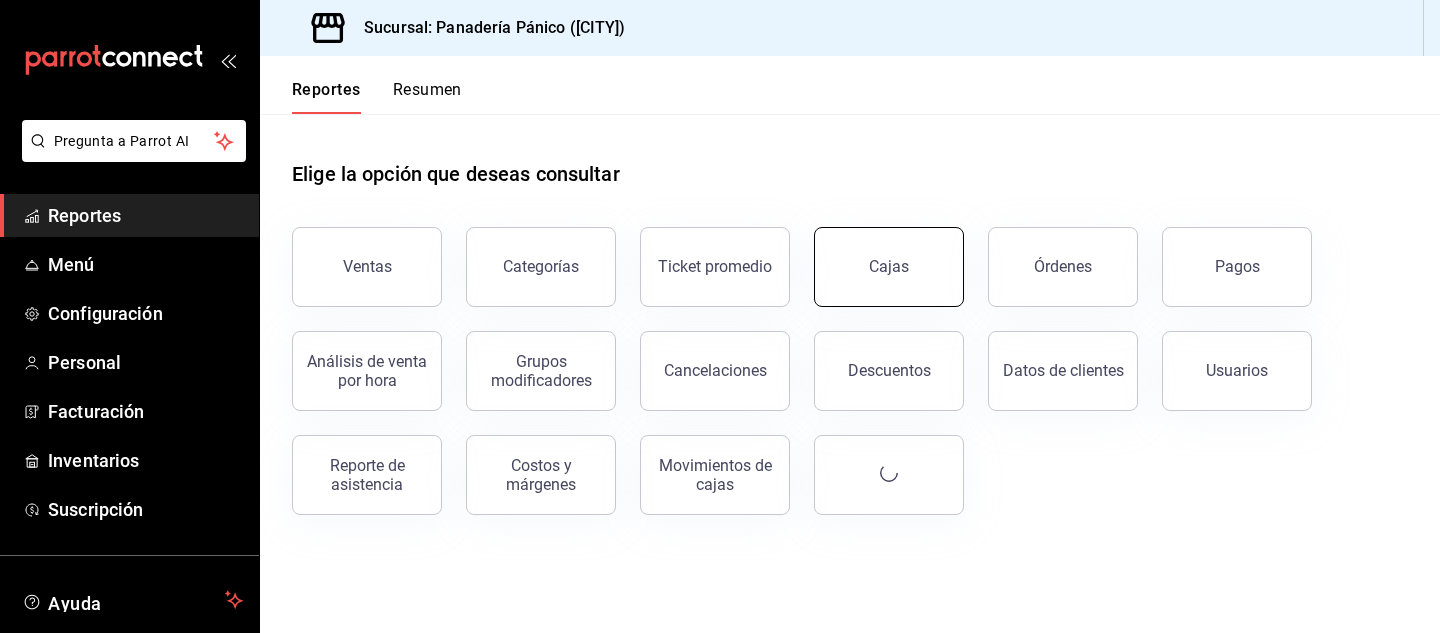 click on "Cajas" at bounding box center (889, 267) 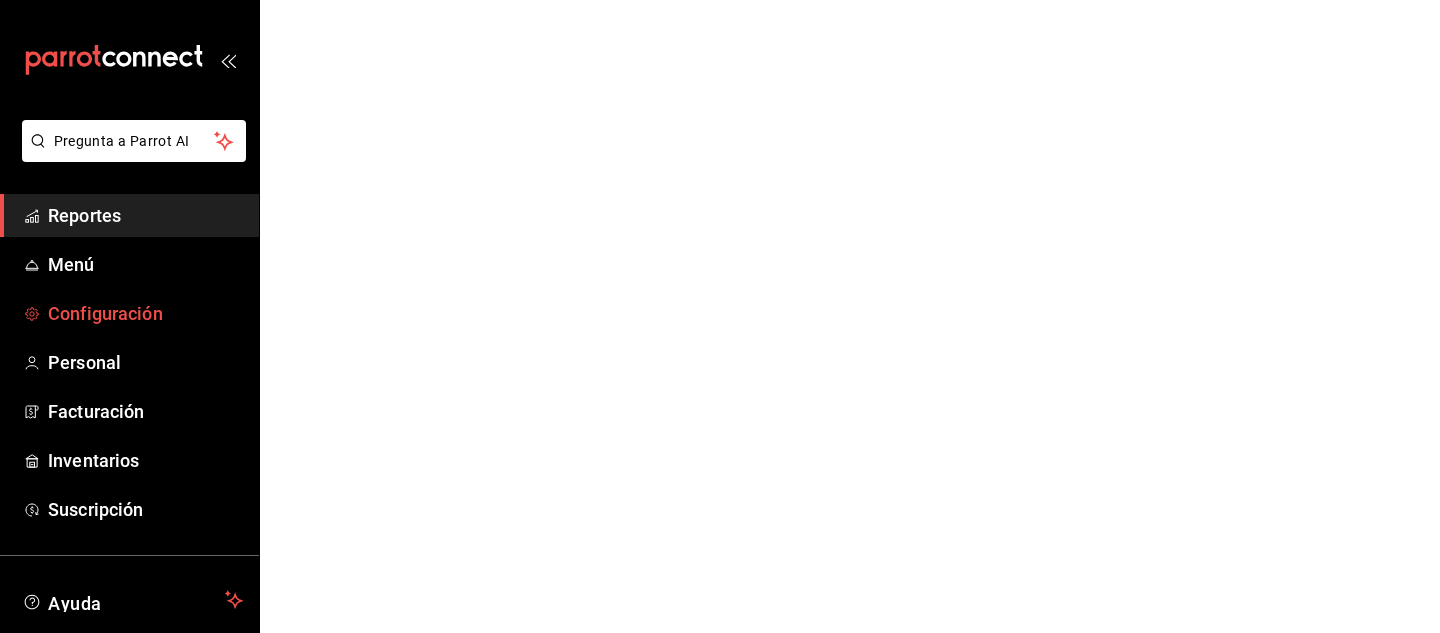 click on "Configuración" at bounding box center (145, 313) 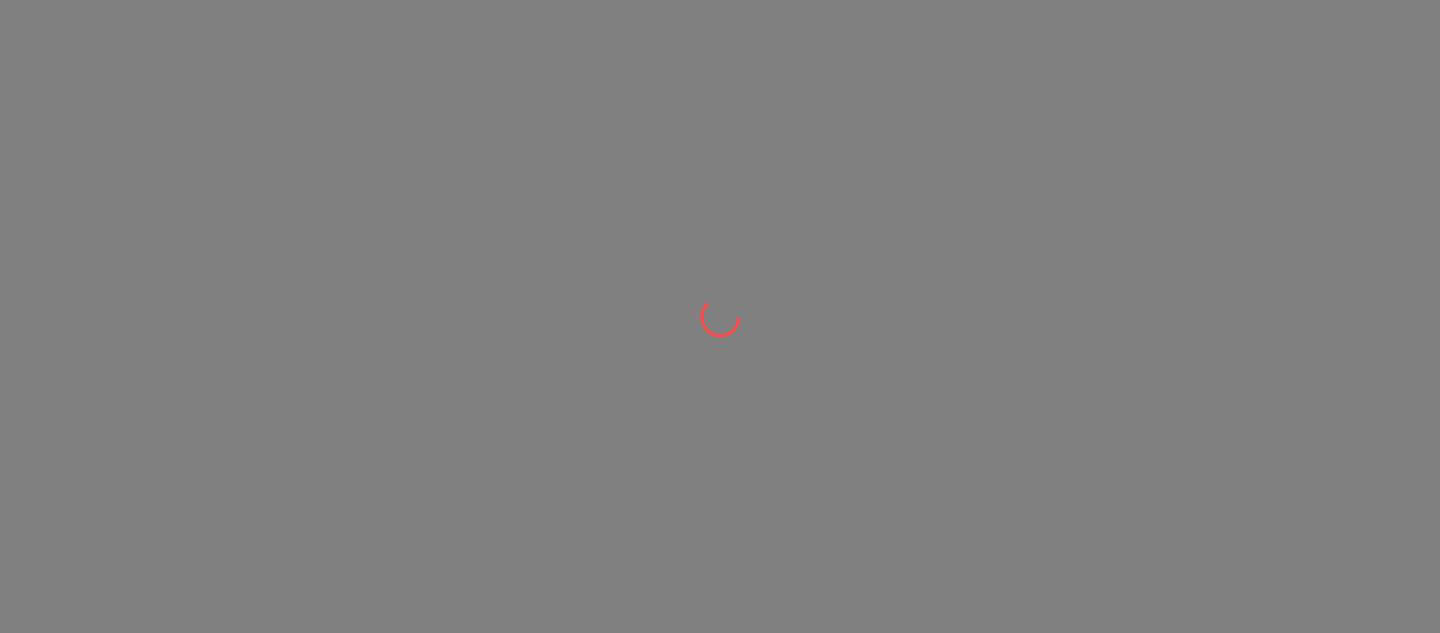 scroll, scrollTop: 0, scrollLeft: 0, axis: both 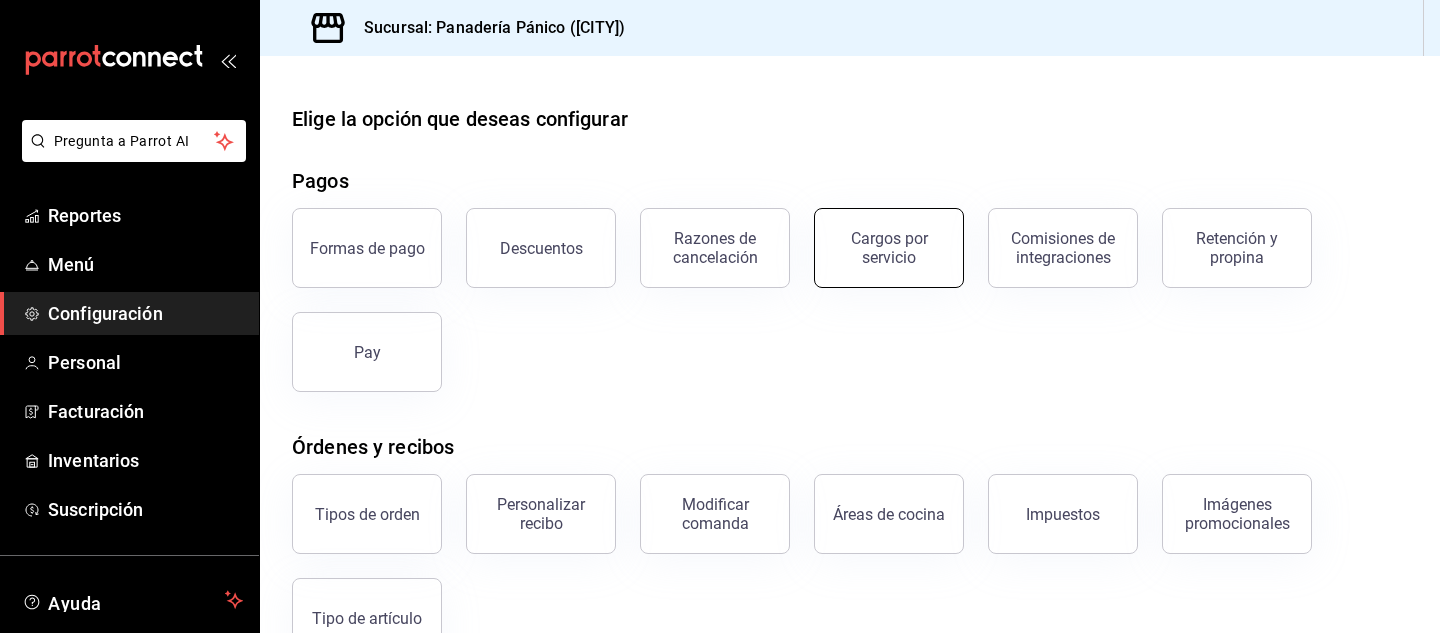 click on "Cargos por servicio" at bounding box center (889, 248) 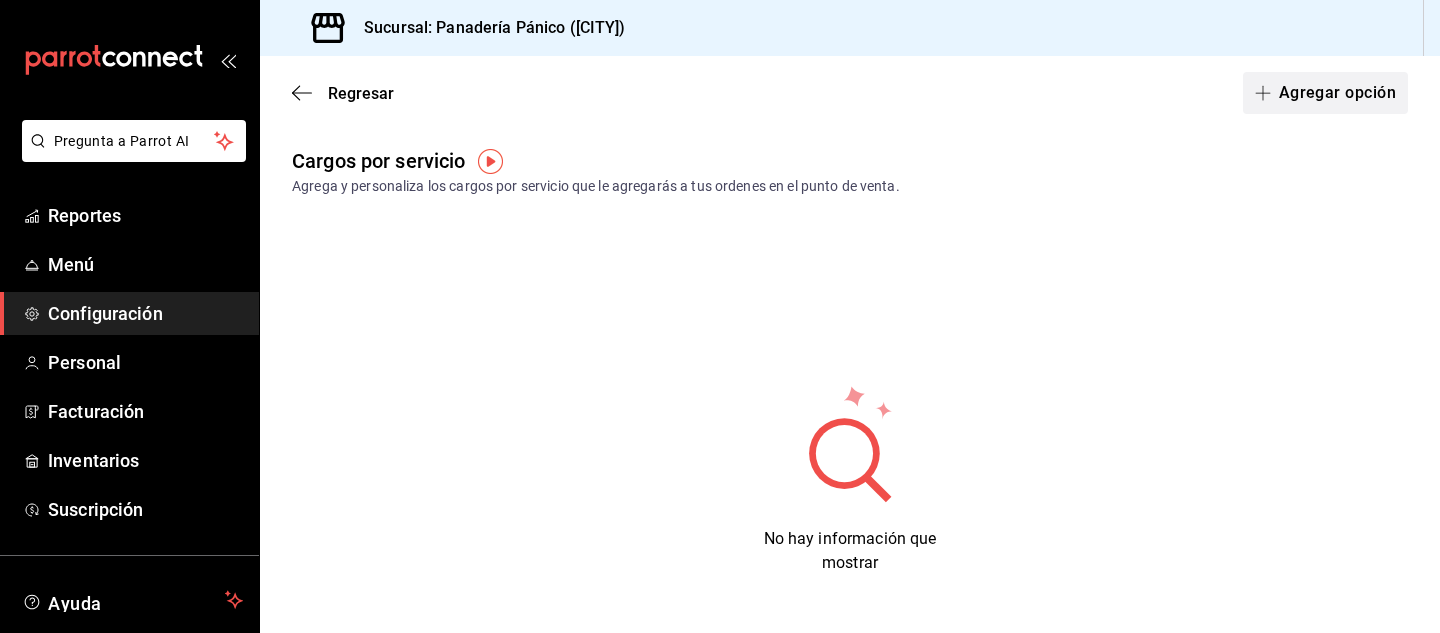 click on "Agregar opción" at bounding box center (1325, 93) 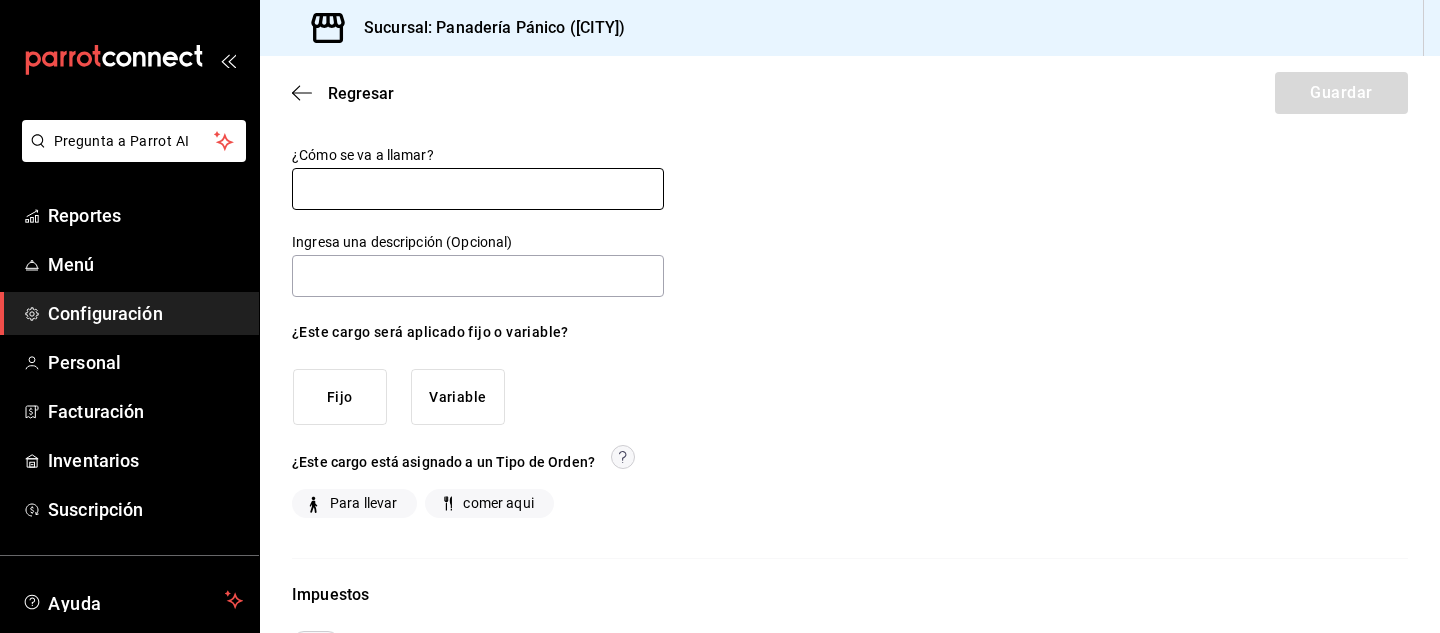 click at bounding box center [478, 189] 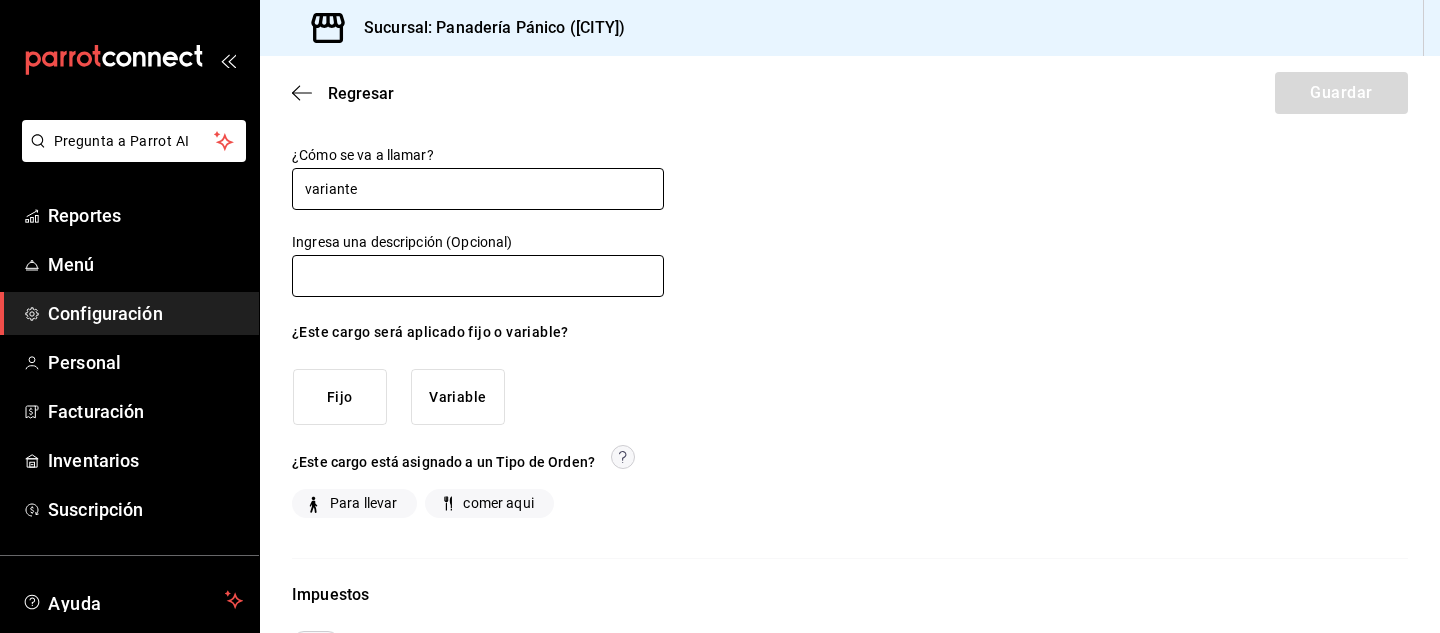 type on "variante" 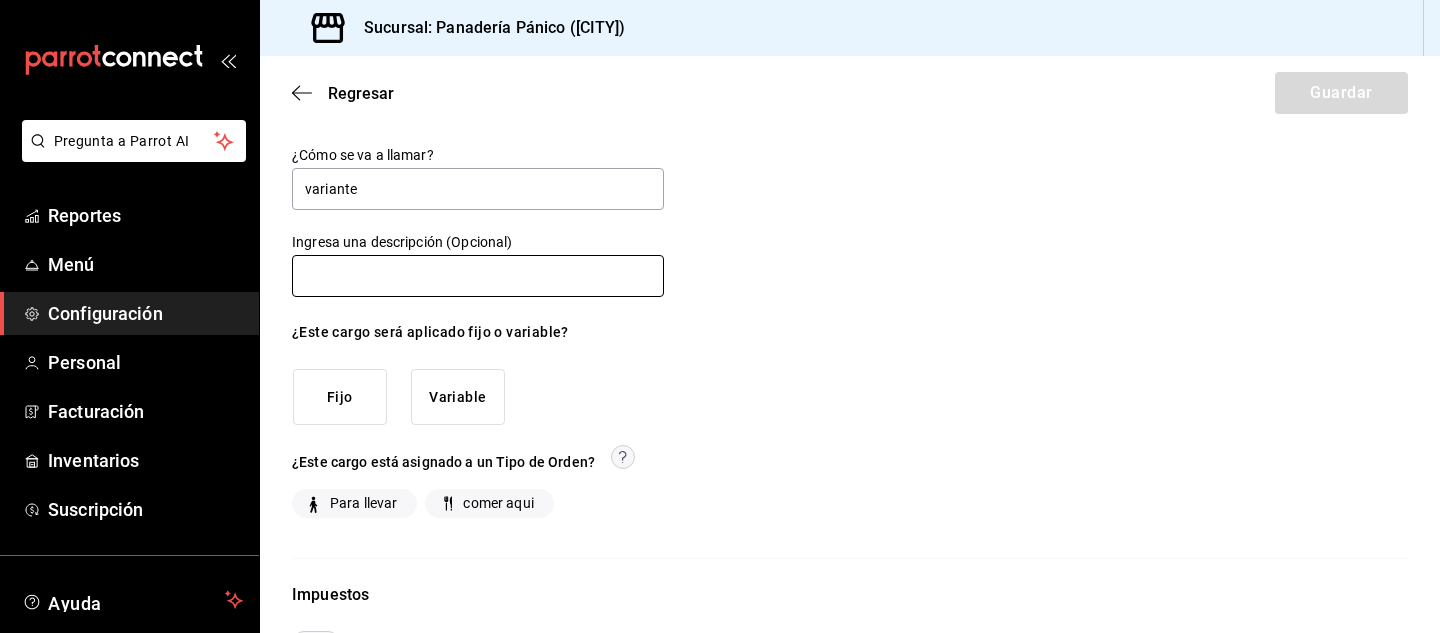 click at bounding box center (478, 276) 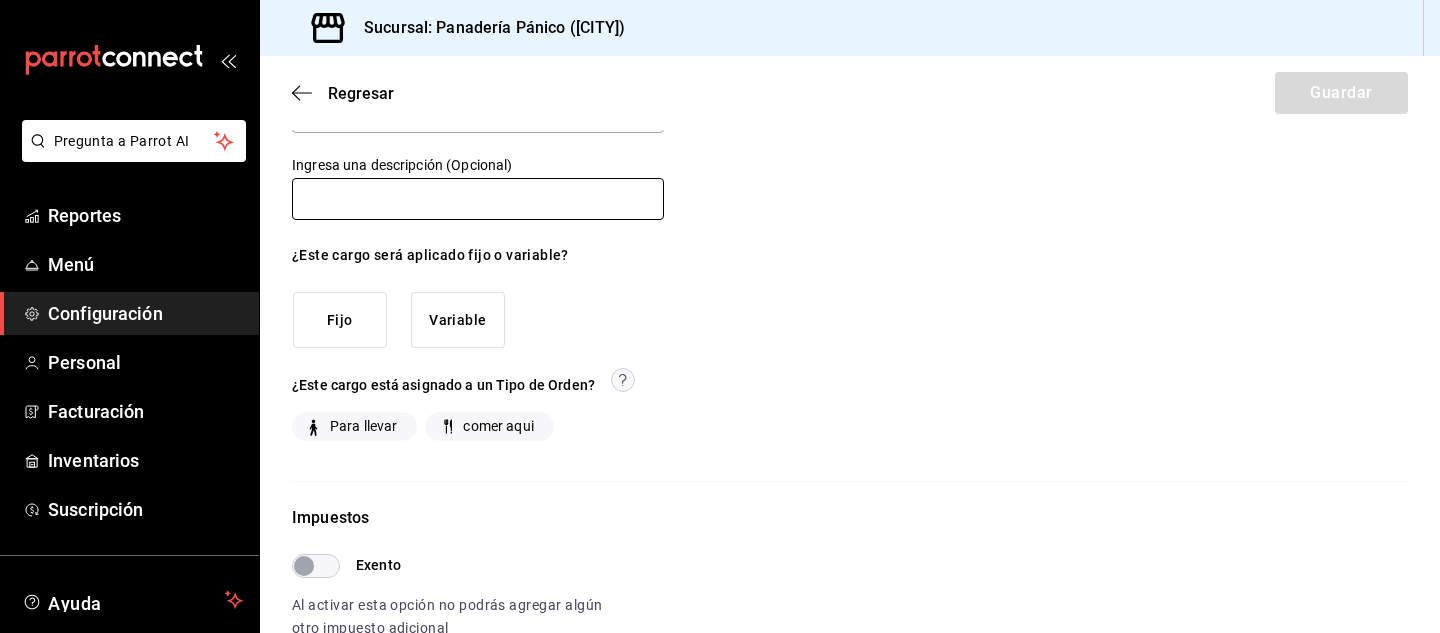 scroll, scrollTop: 97, scrollLeft: 0, axis: vertical 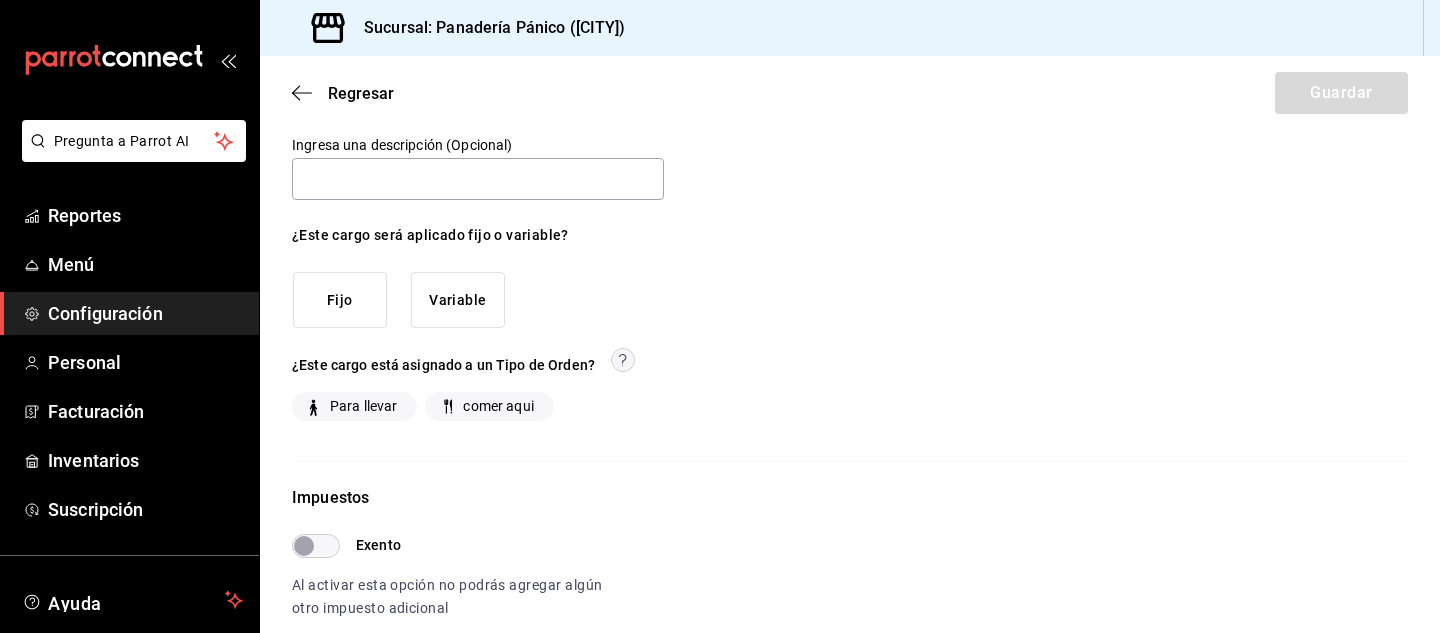 click on "Variable" at bounding box center [458, 300] 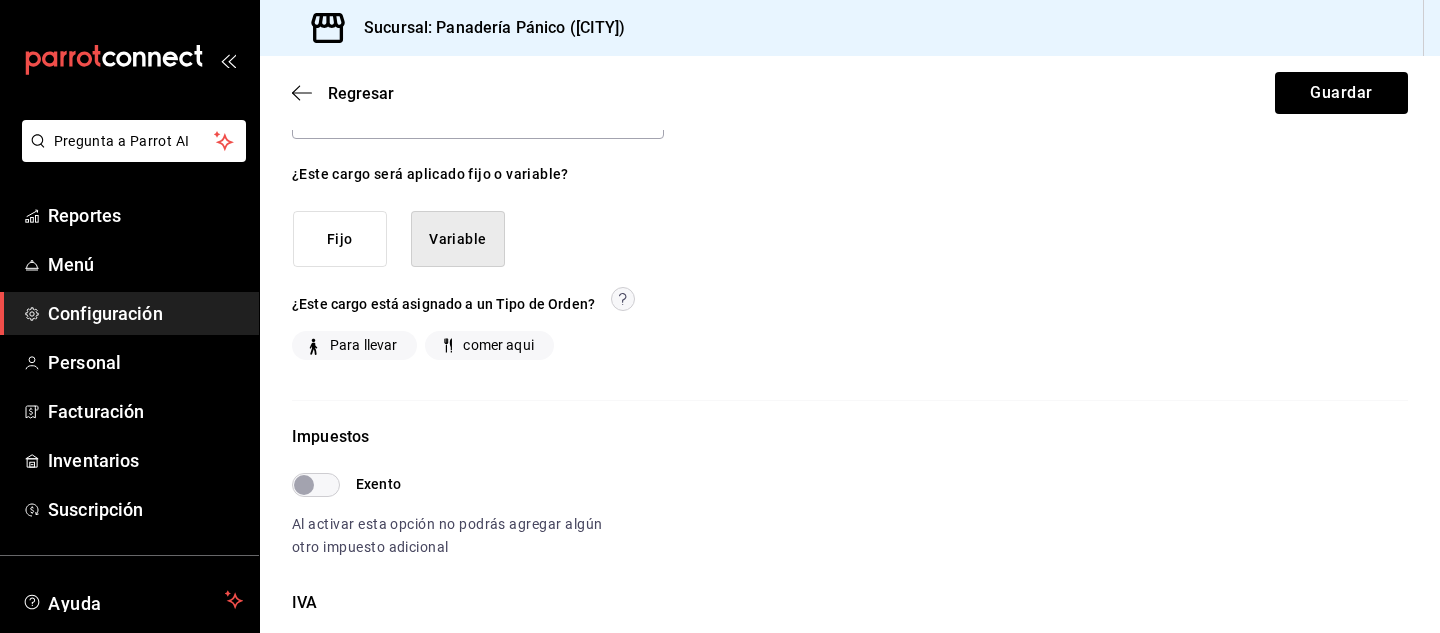 scroll, scrollTop: 185, scrollLeft: 0, axis: vertical 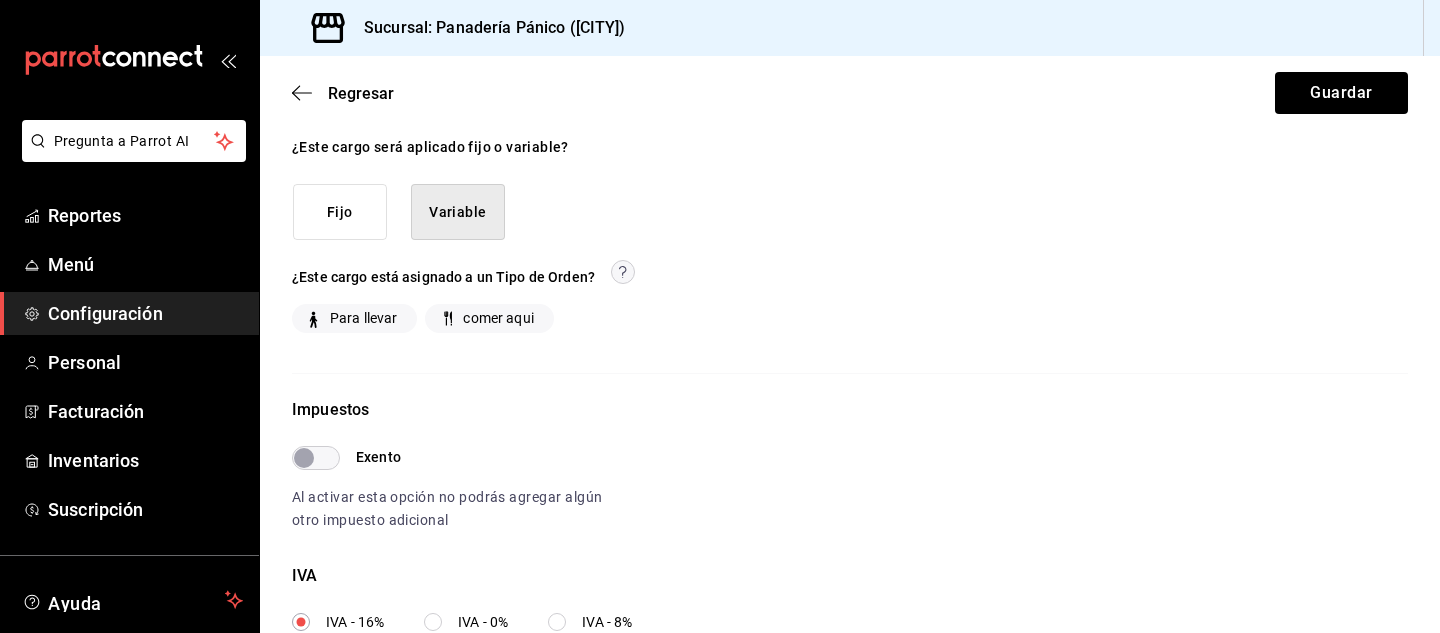 click on "Para llevar" at bounding box center [359, 318] 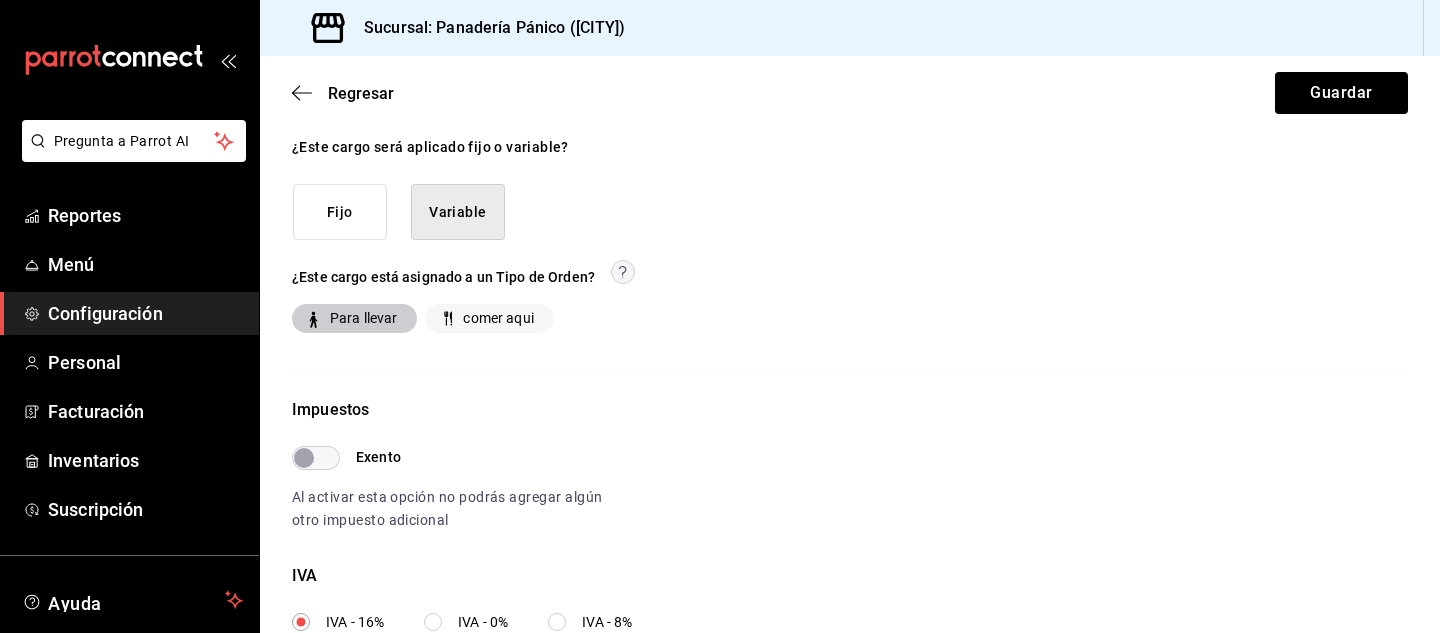 click on "comer aqui" at bounding box center (485, 318) 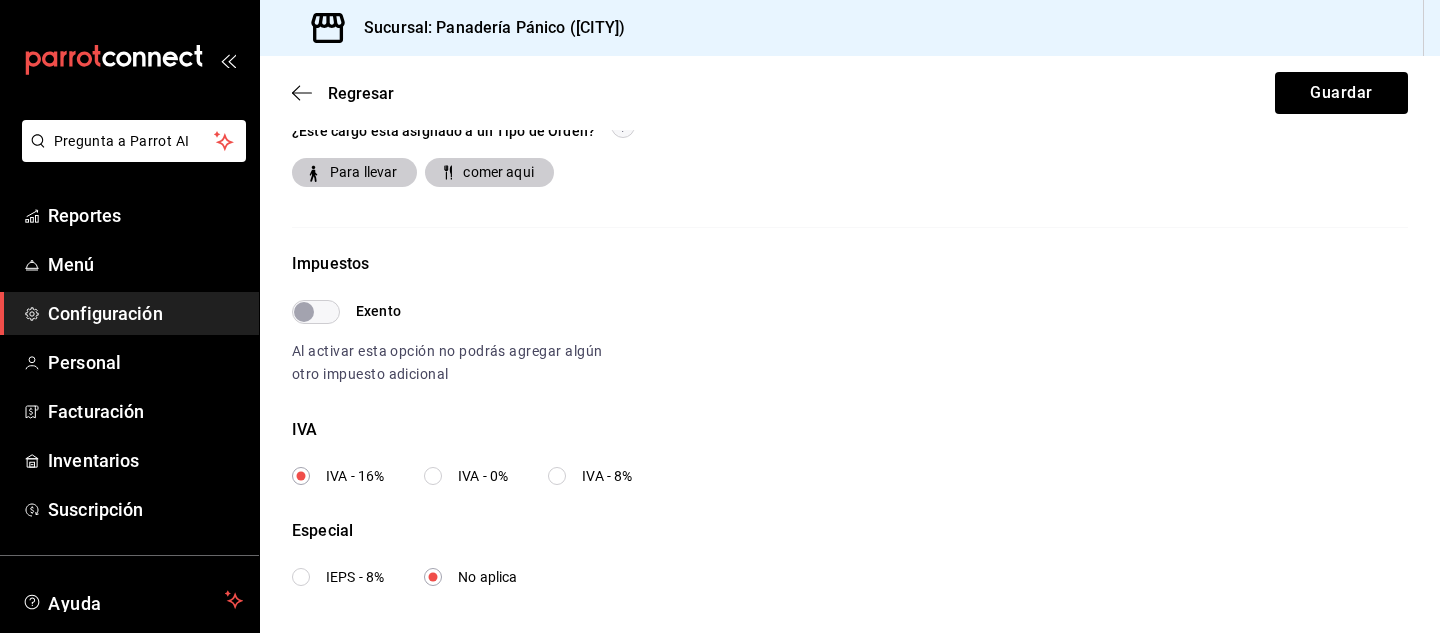 scroll, scrollTop: 342, scrollLeft: 0, axis: vertical 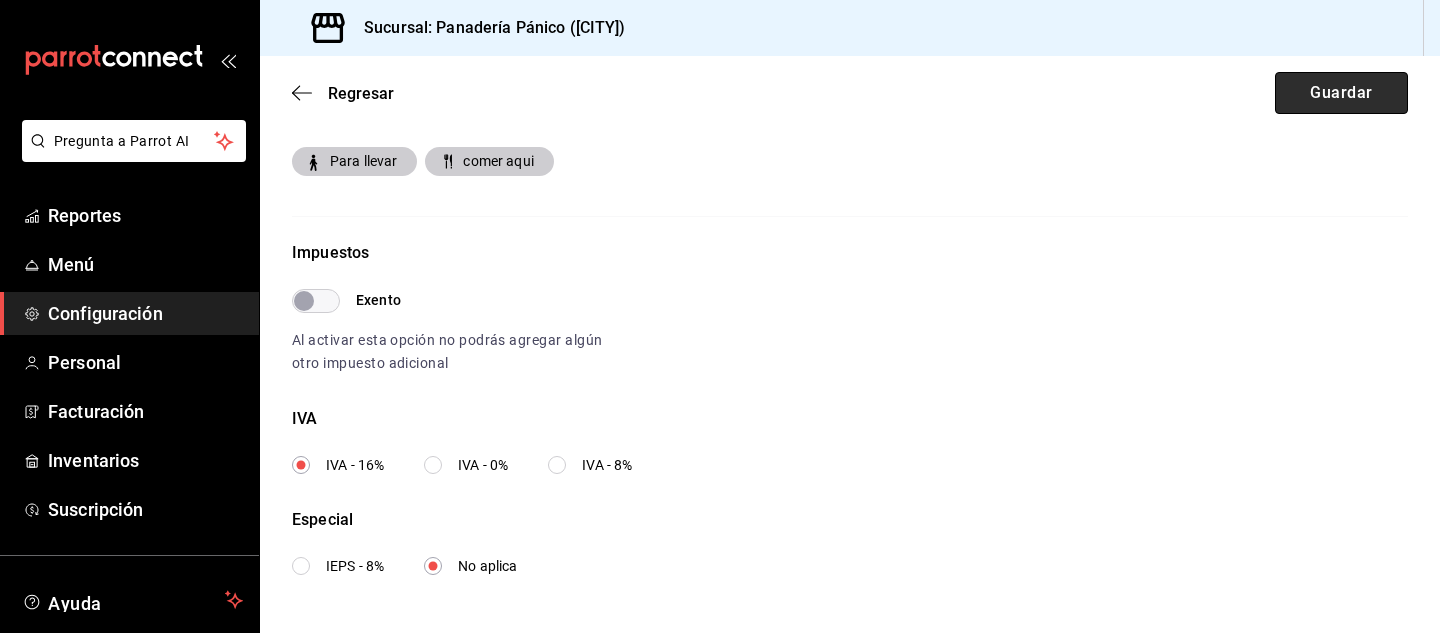 click on "Guardar" at bounding box center [1341, 93] 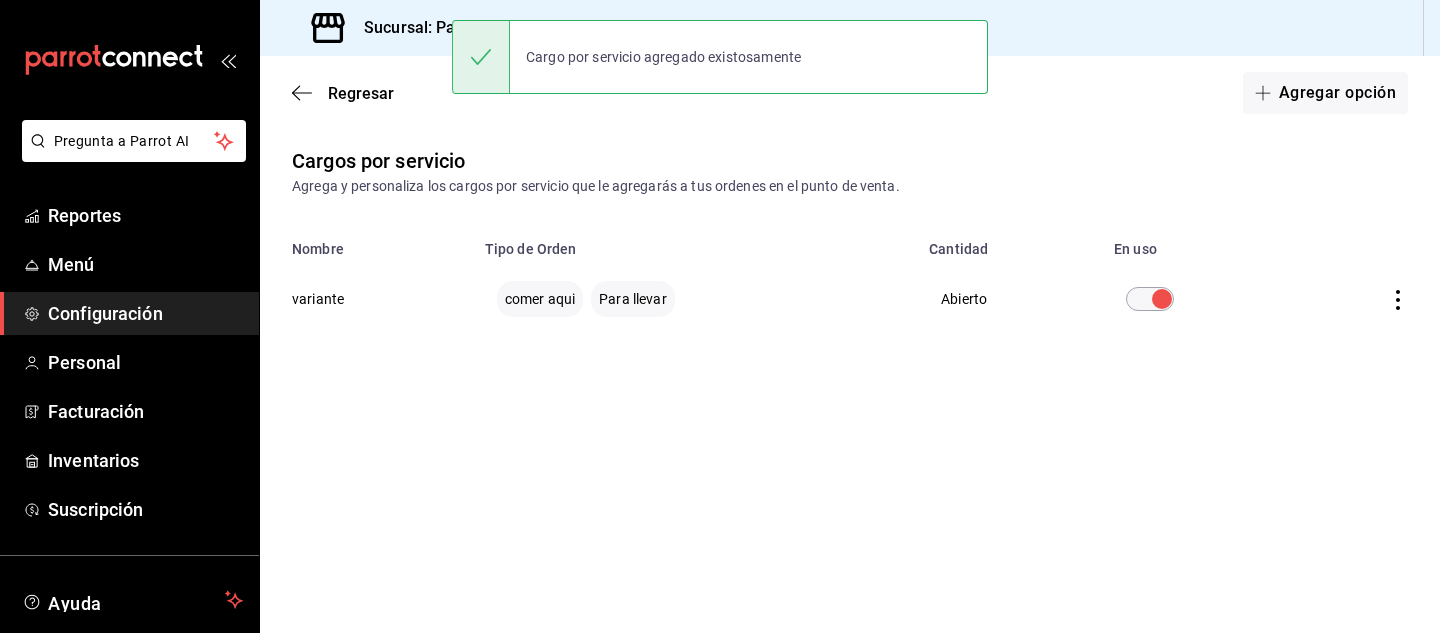scroll, scrollTop: 0, scrollLeft: 0, axis: both 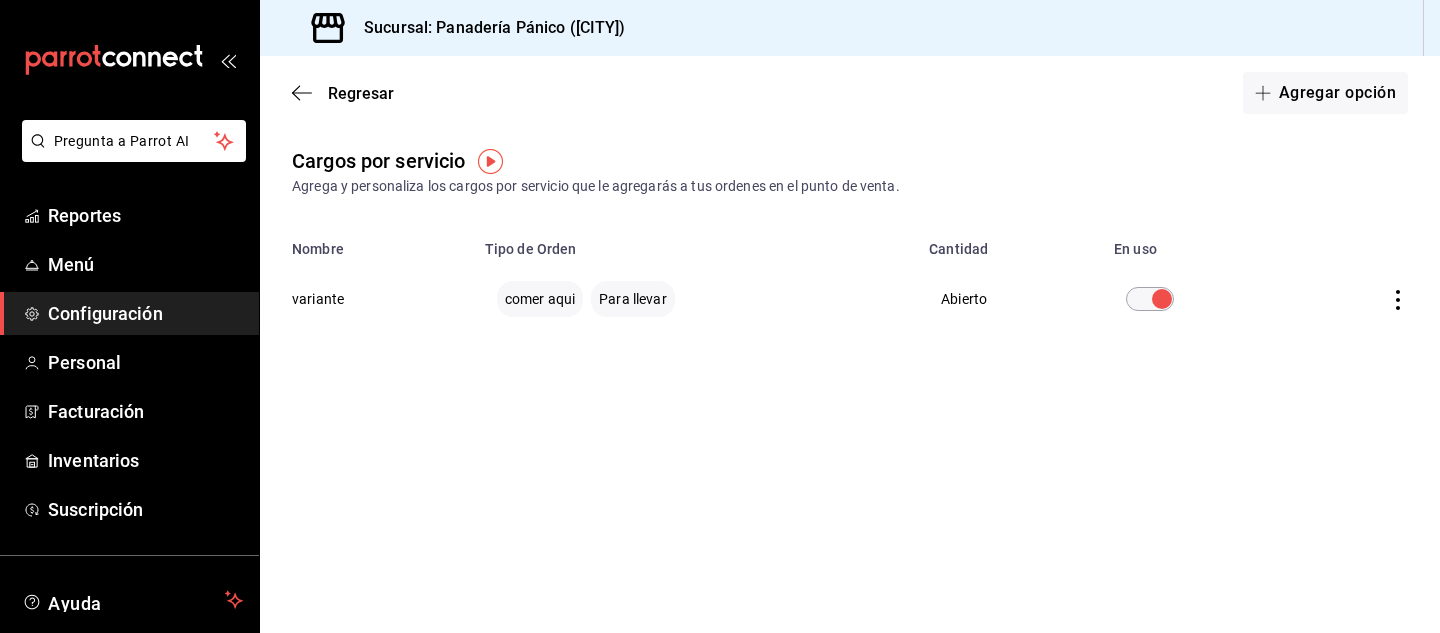 click on "Cantidad" at bounding box center (1009, 243) 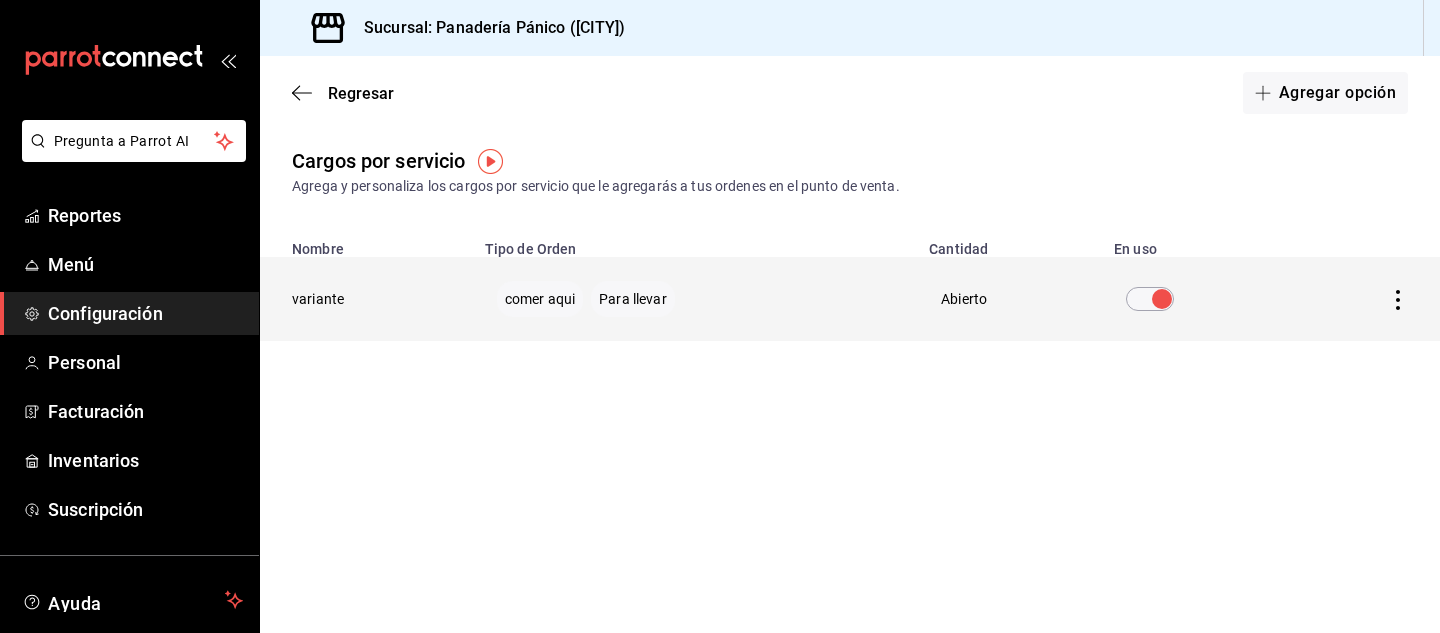 click 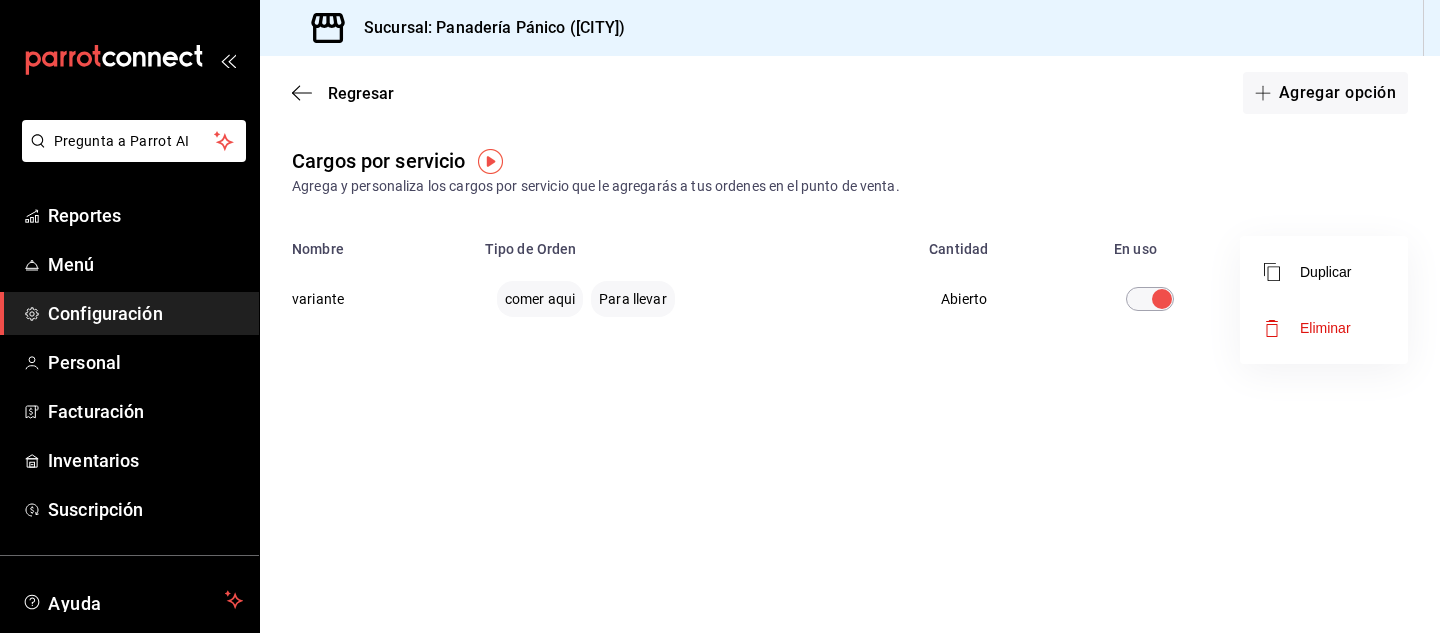 click at bounding box center (720, 316) 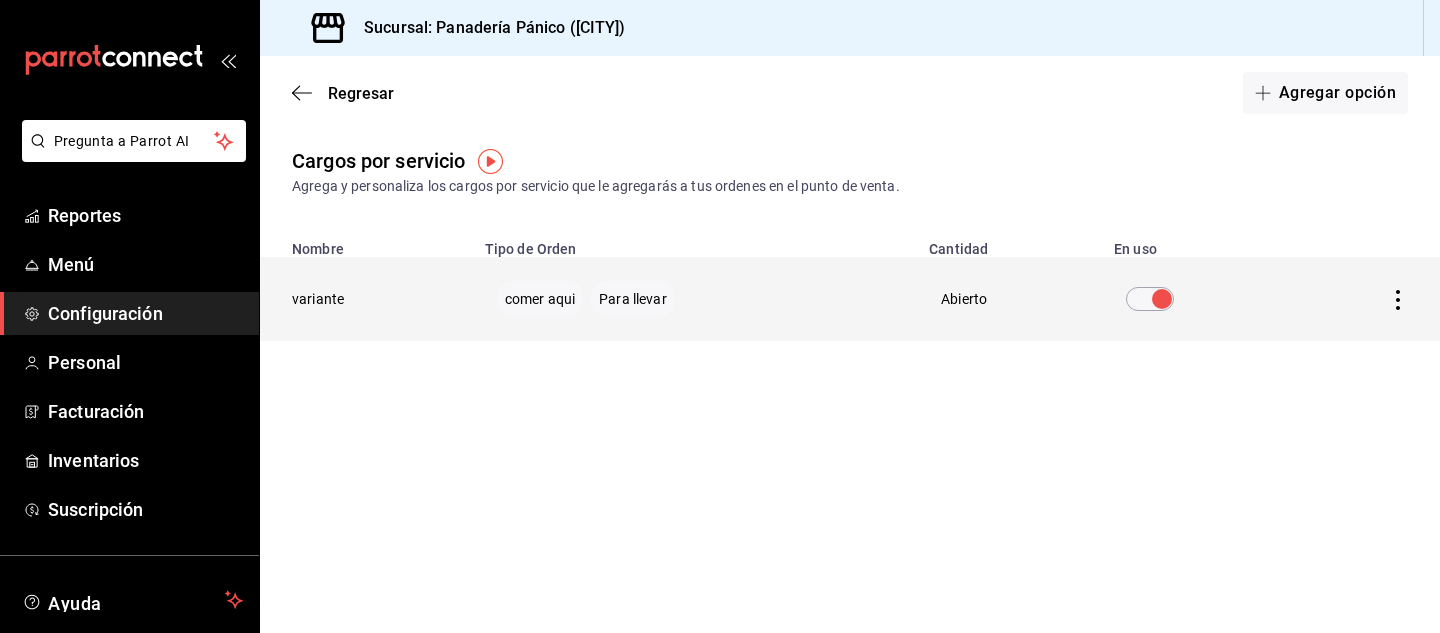click at bounding box center (1162, 299) 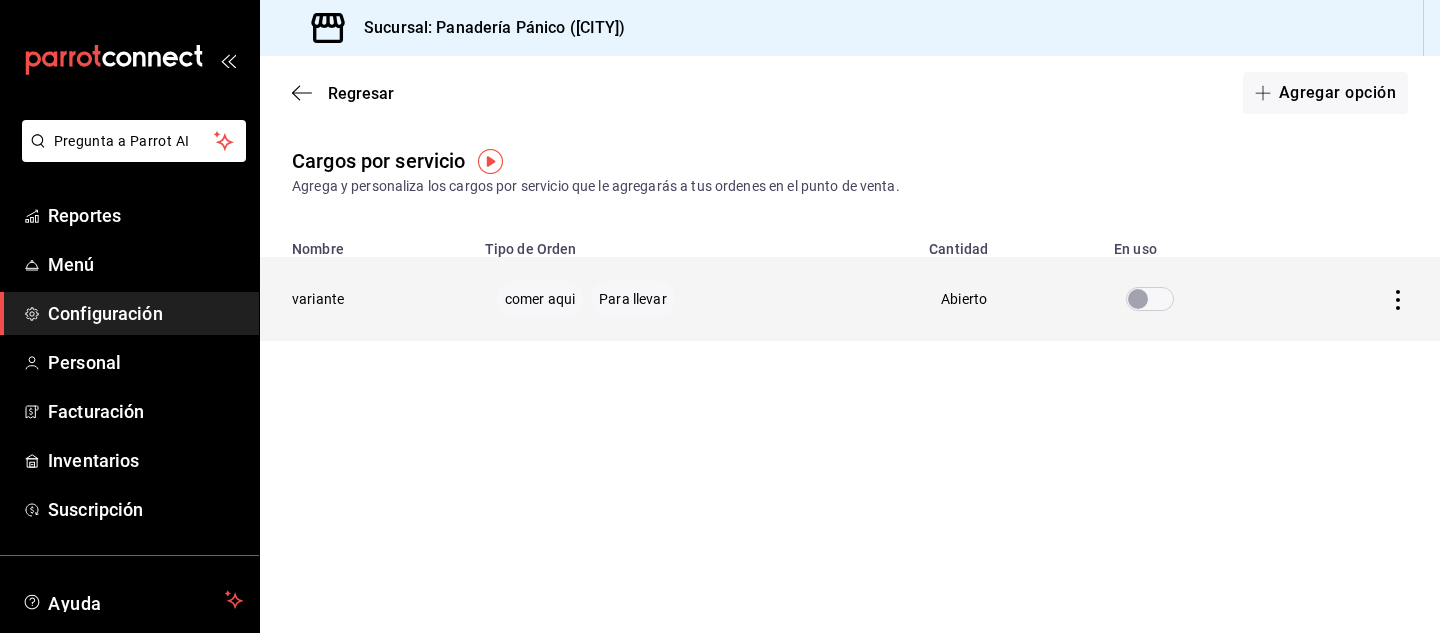 click at bounding box center [1138, 299] 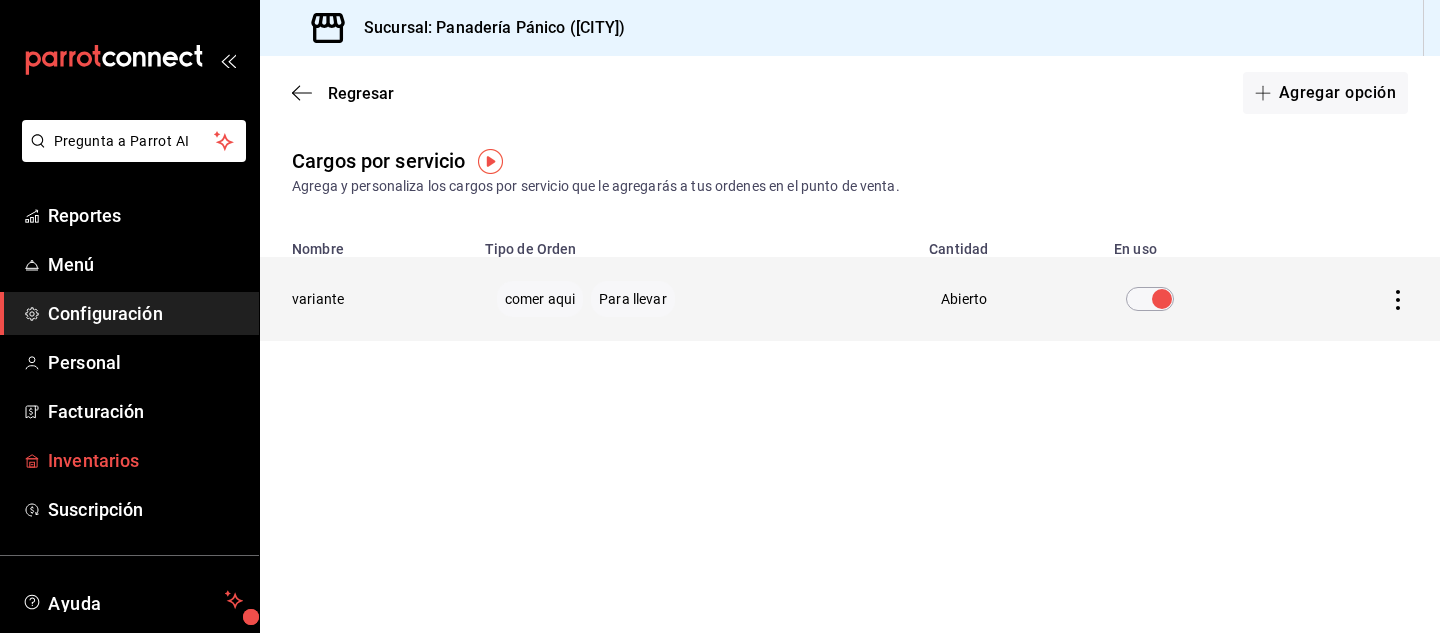scroll, scrollTop: 122, scrollLeft: 0, axis: vertical 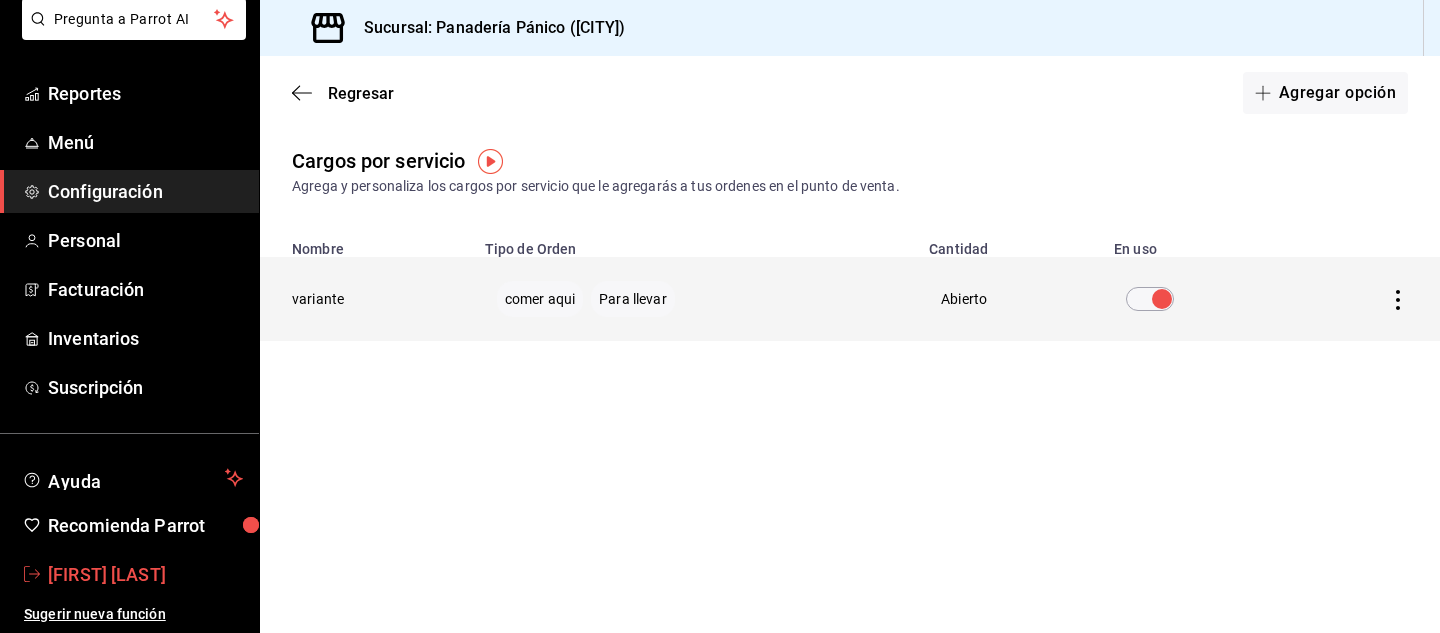 click on "[FIRST] [LAST]" at bounding box center (145, 574) 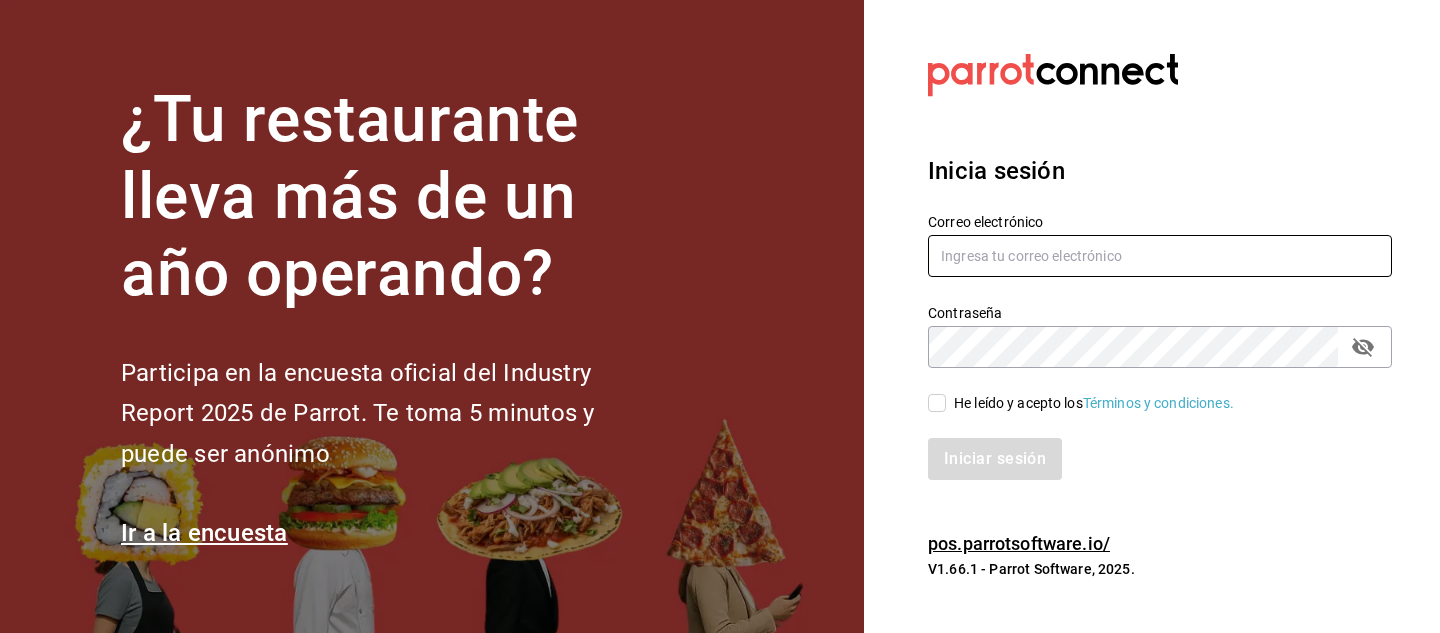 type on "[EMAIL]" 